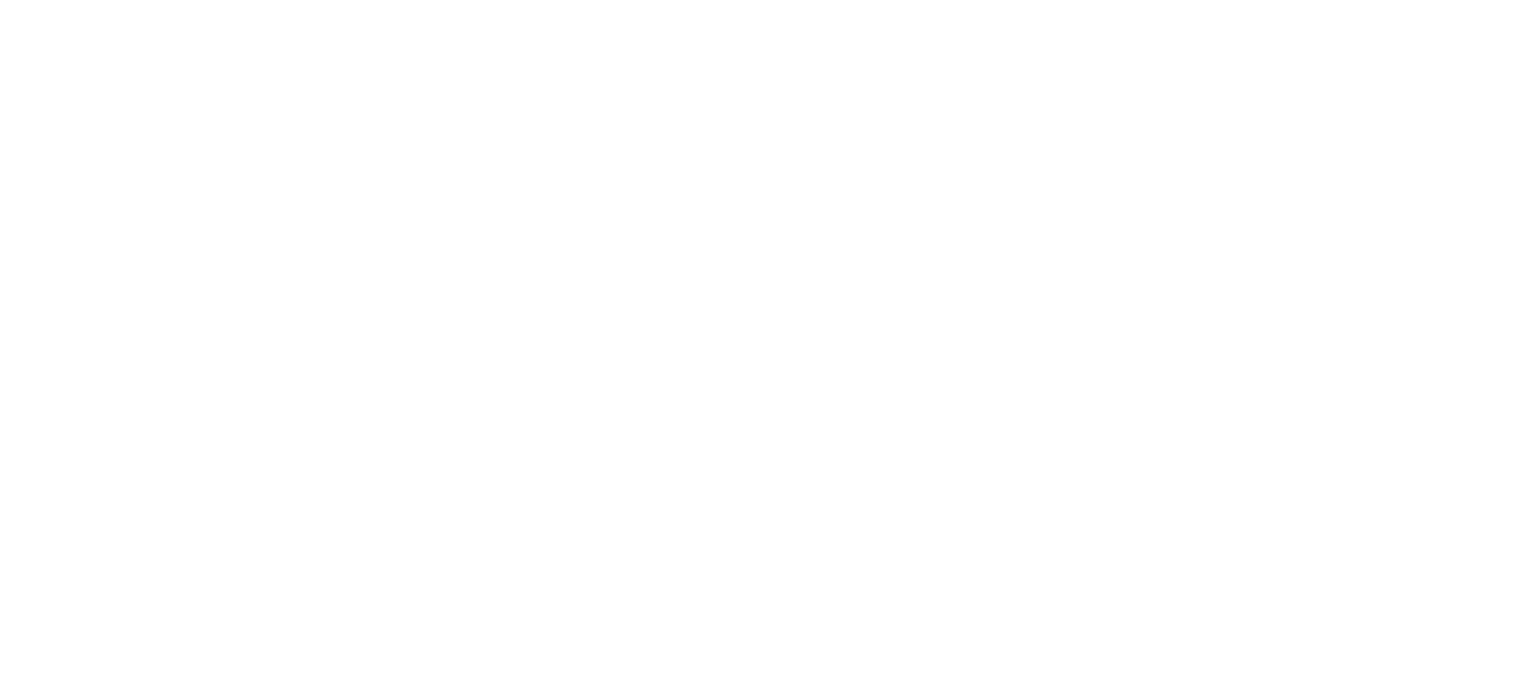 scroll, scrollTop: 0, scrollLeft: 0, axis: both 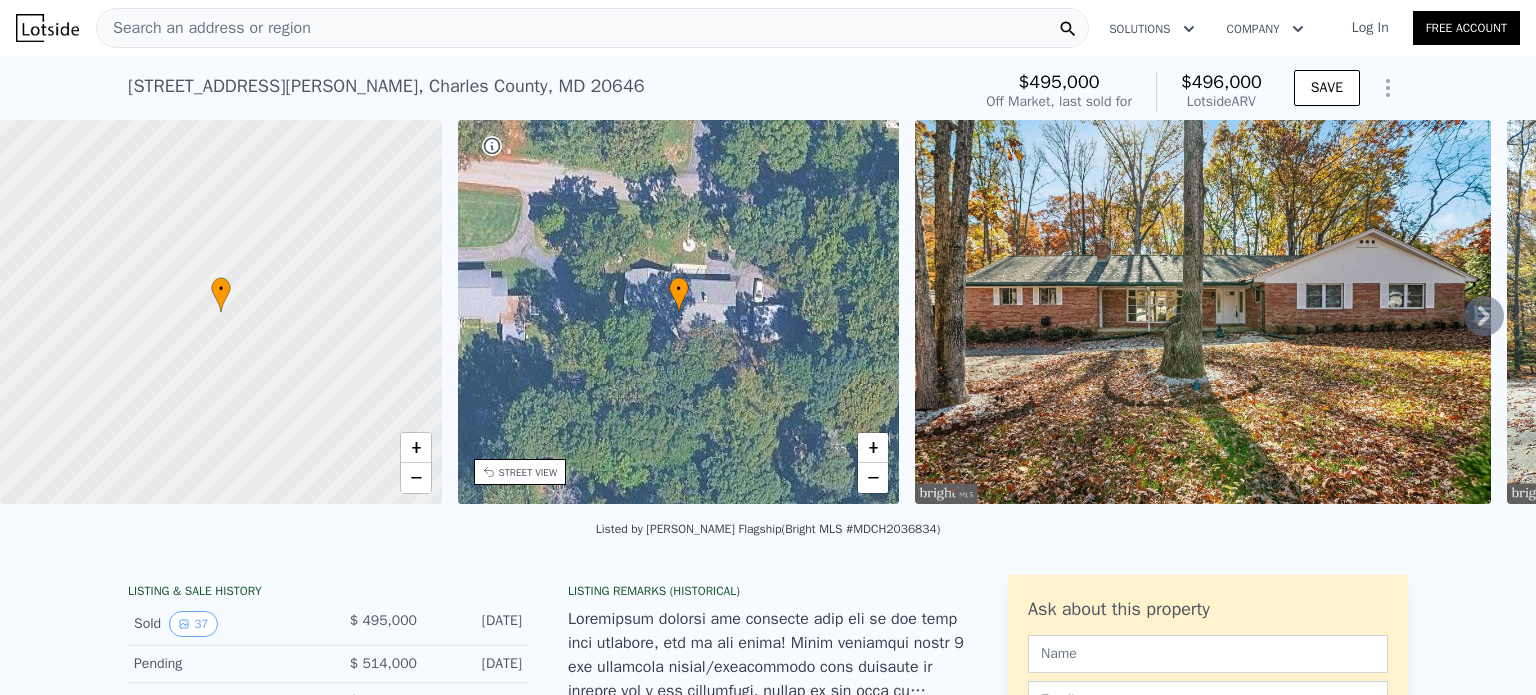 click 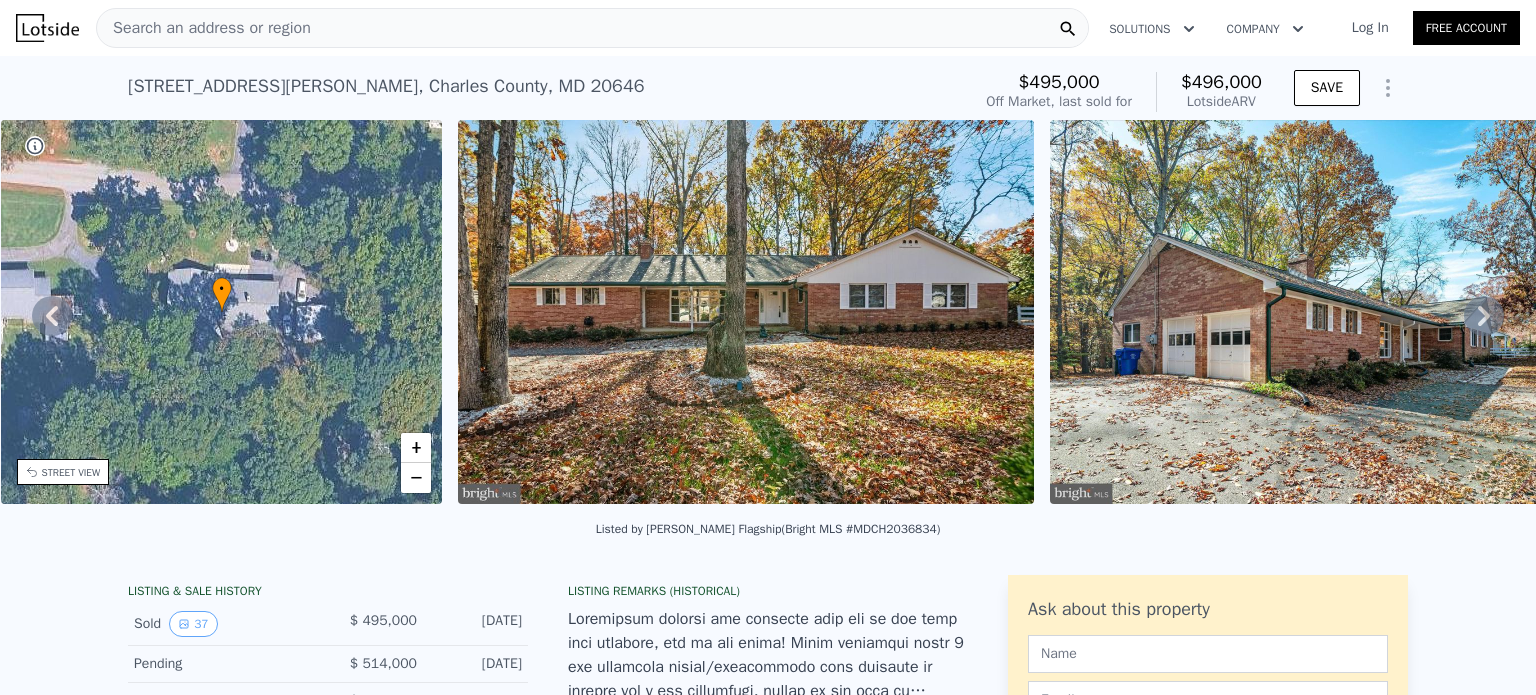 click 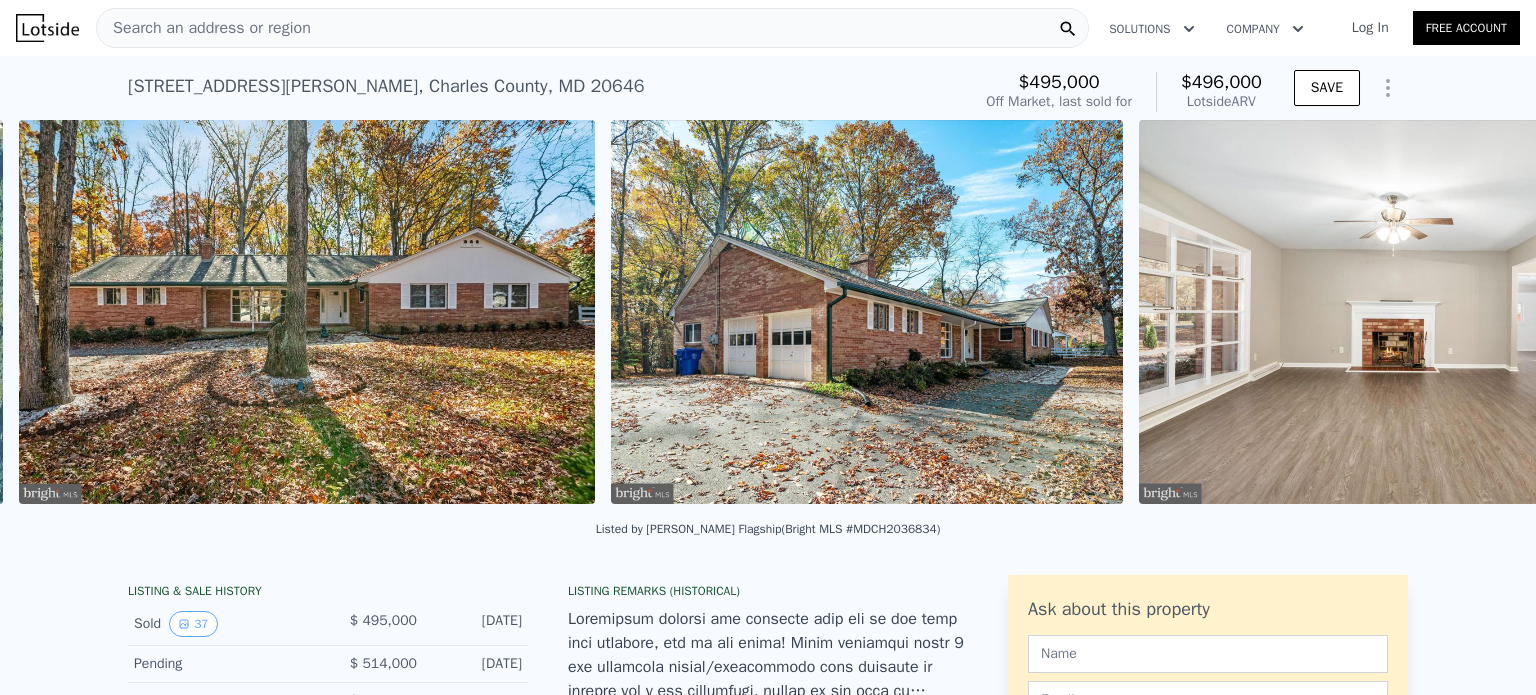 scroll, scrollTop: 0, scrollLeft: 915, axis: horizontal 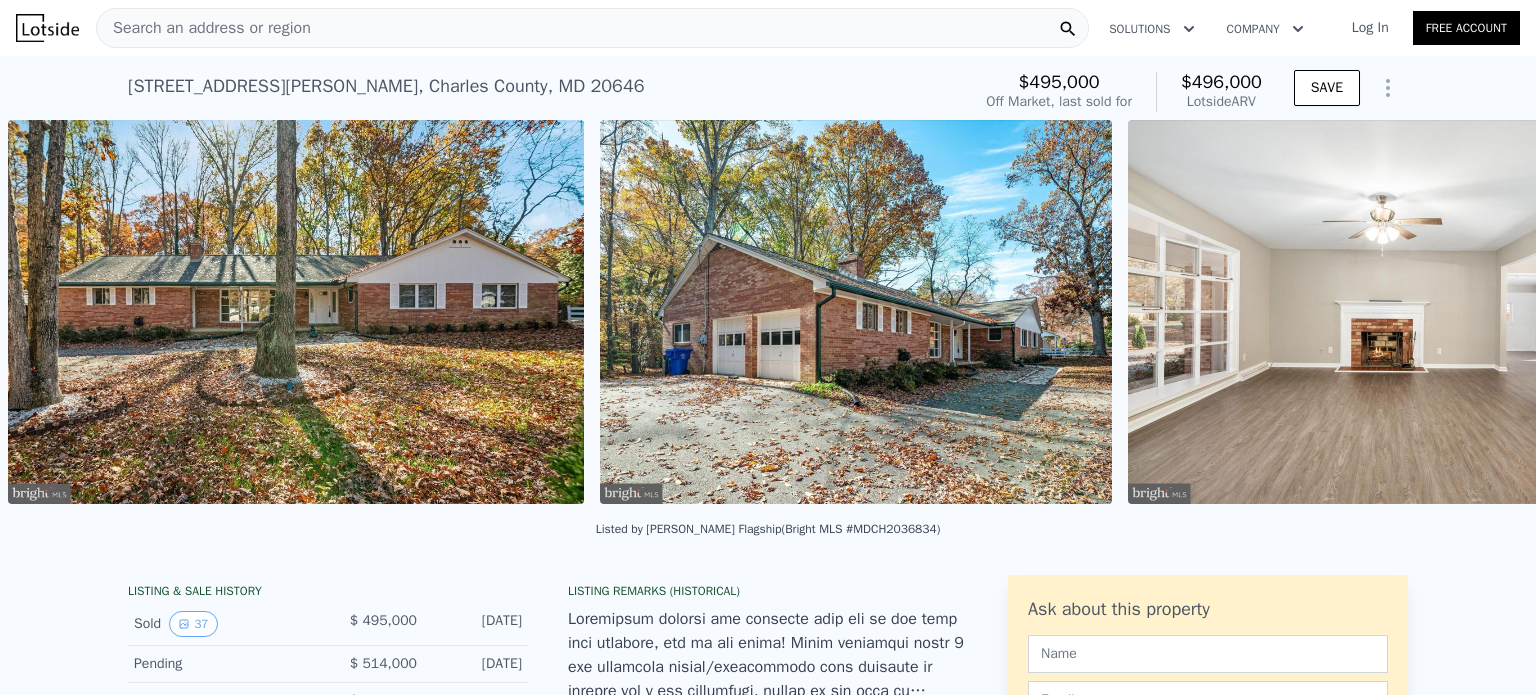 click on "•
+ −
•
+ − STREET VIEW Loading...   SATELLITE VIEW" at bounding box center (768, 315) 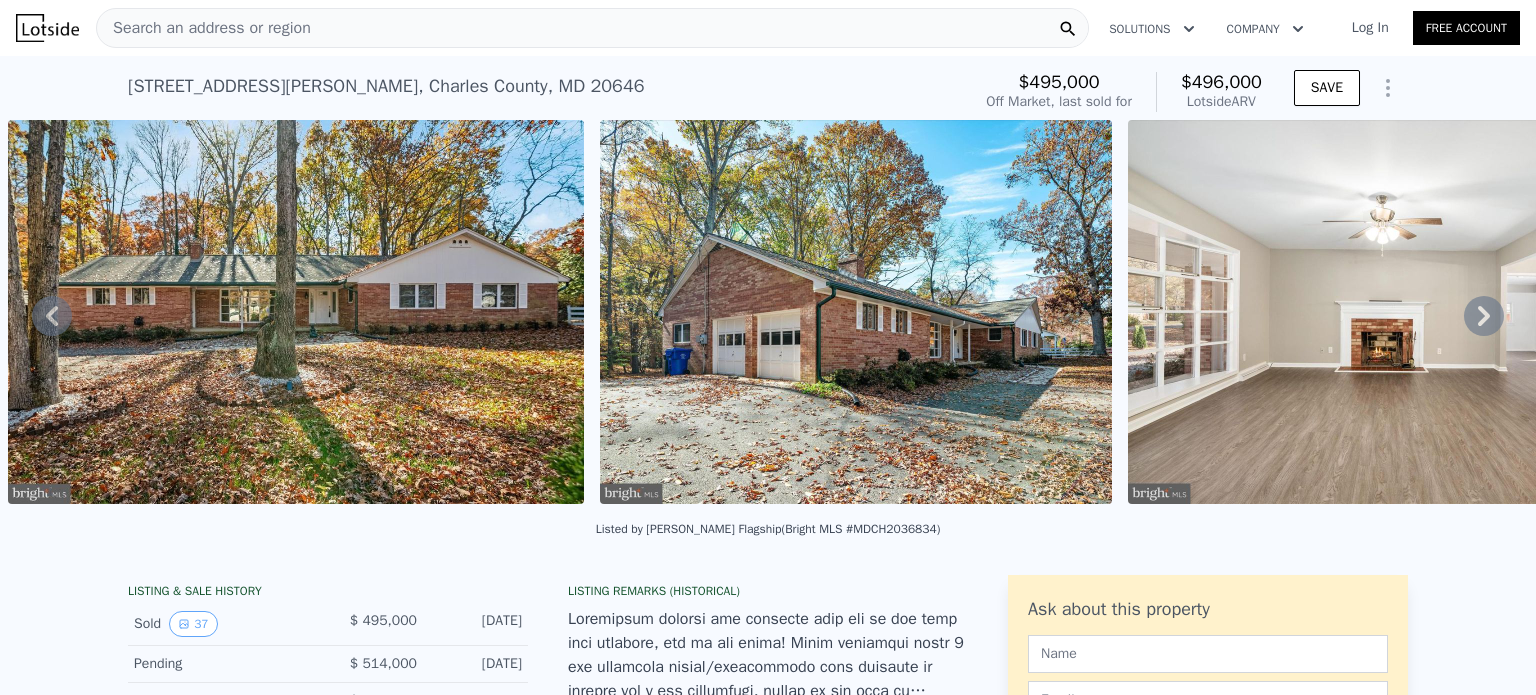 click 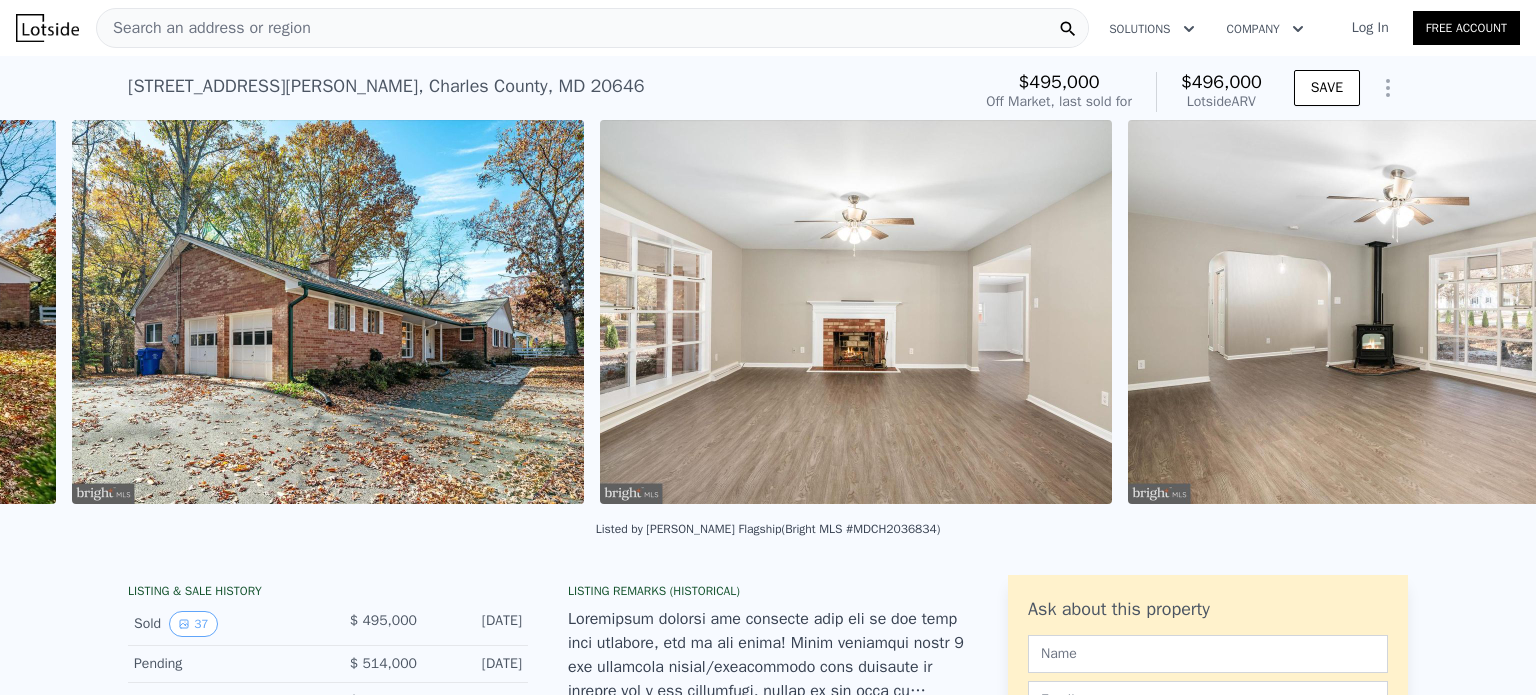 scroll, scrollTop: 0, scrollLeft: 1507, axis: horizontal 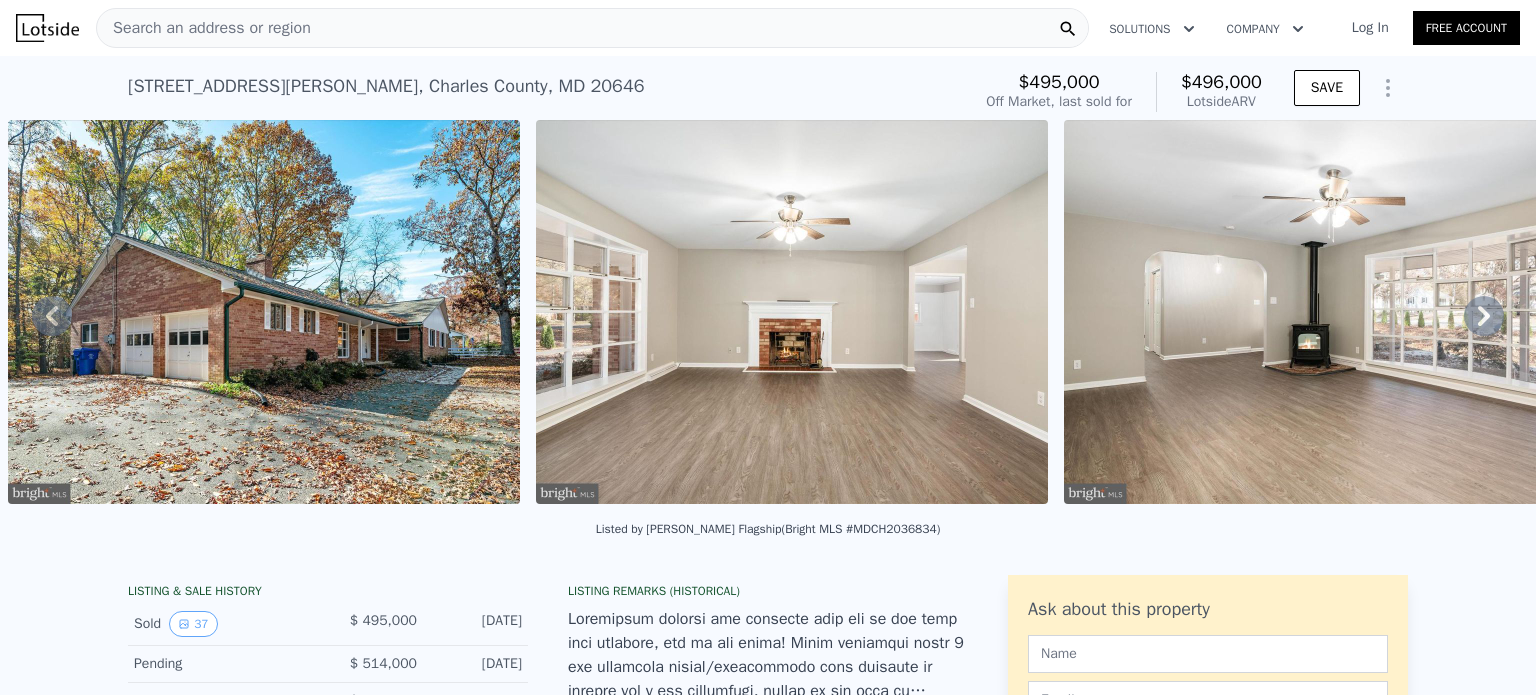 click 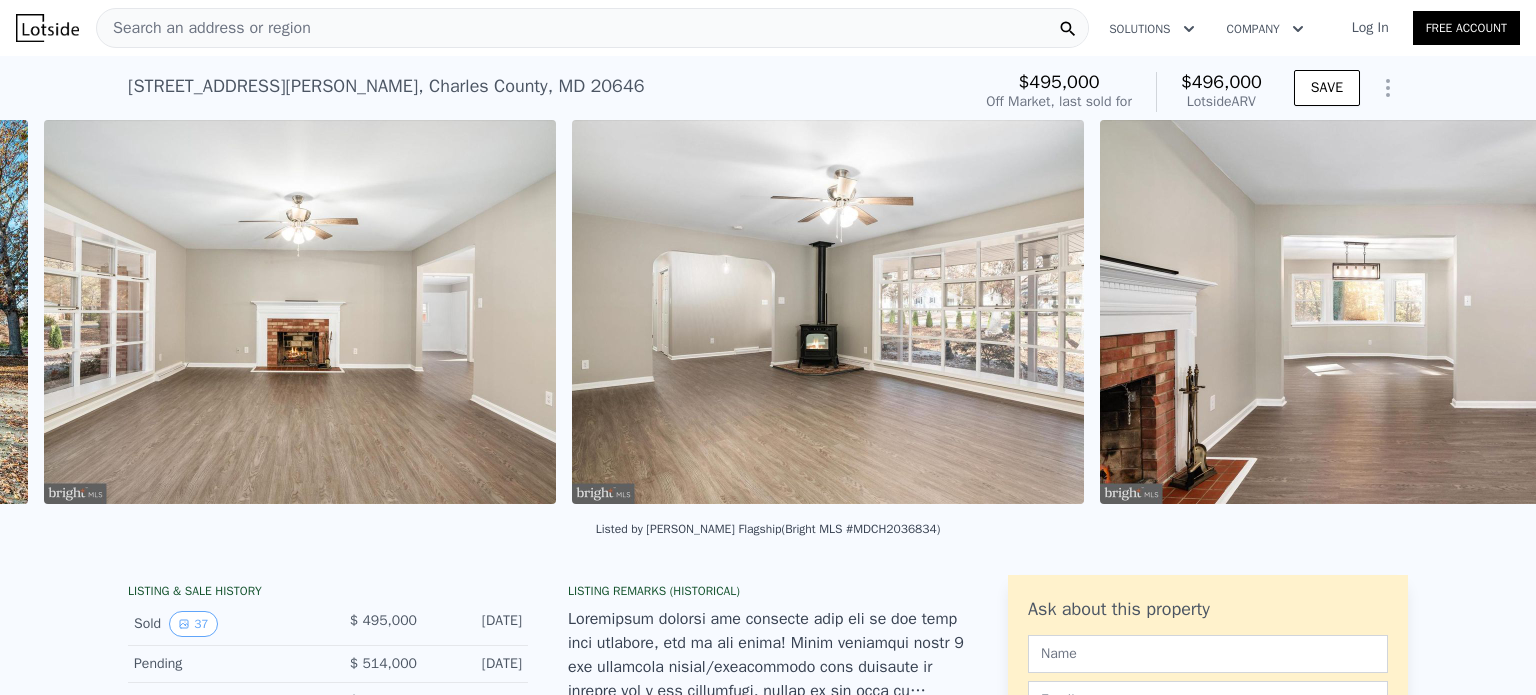scroll, scrollTop: 0, scrollLeft: 2035, axis: horizontal 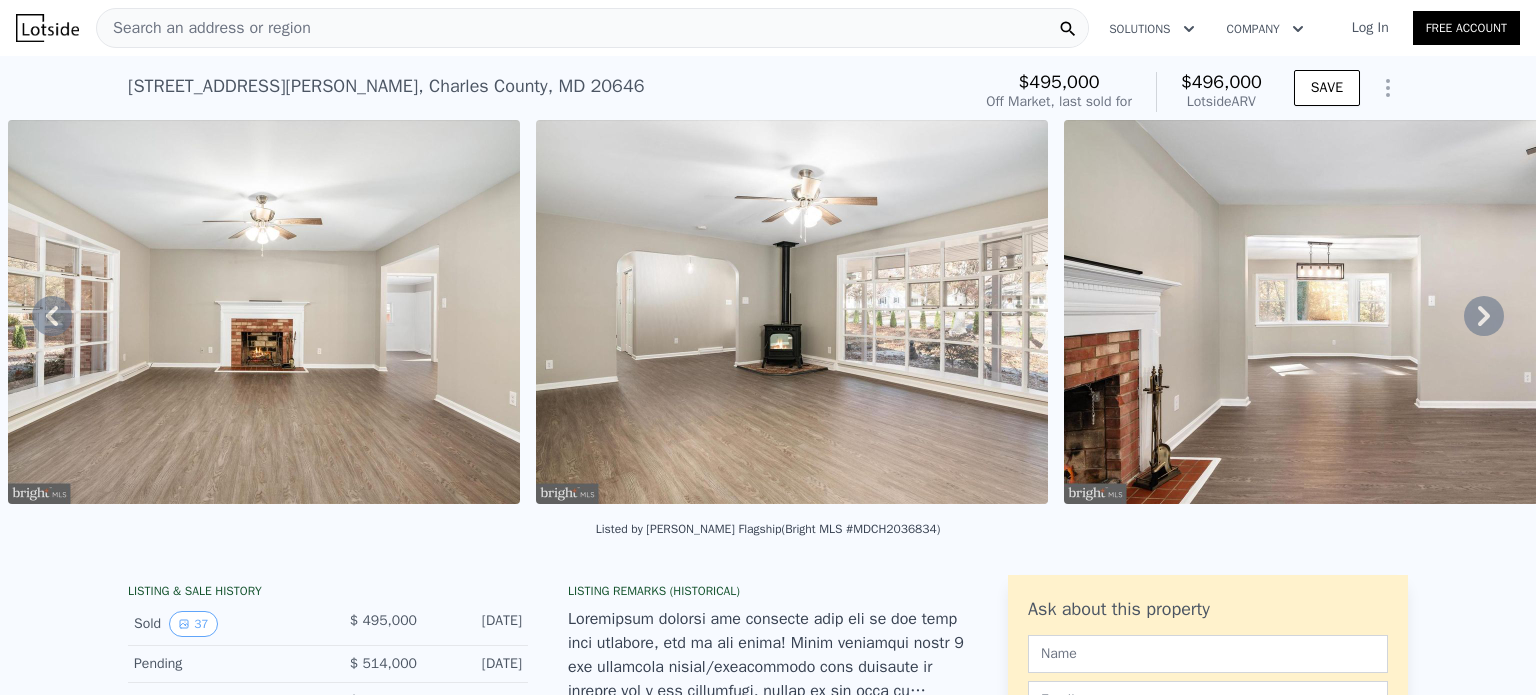 click 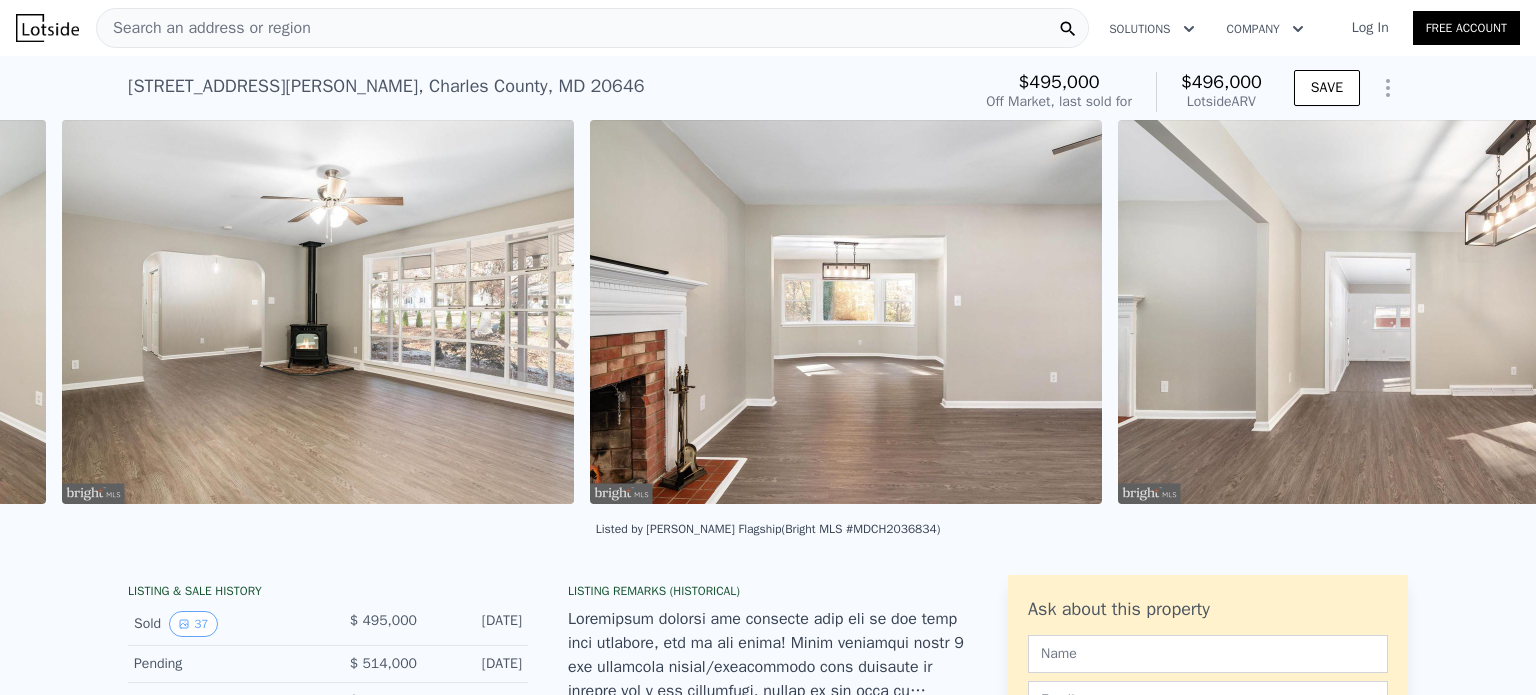 scroll, scrollTop: 0, scrollLeft: 2563, axis: horizontal 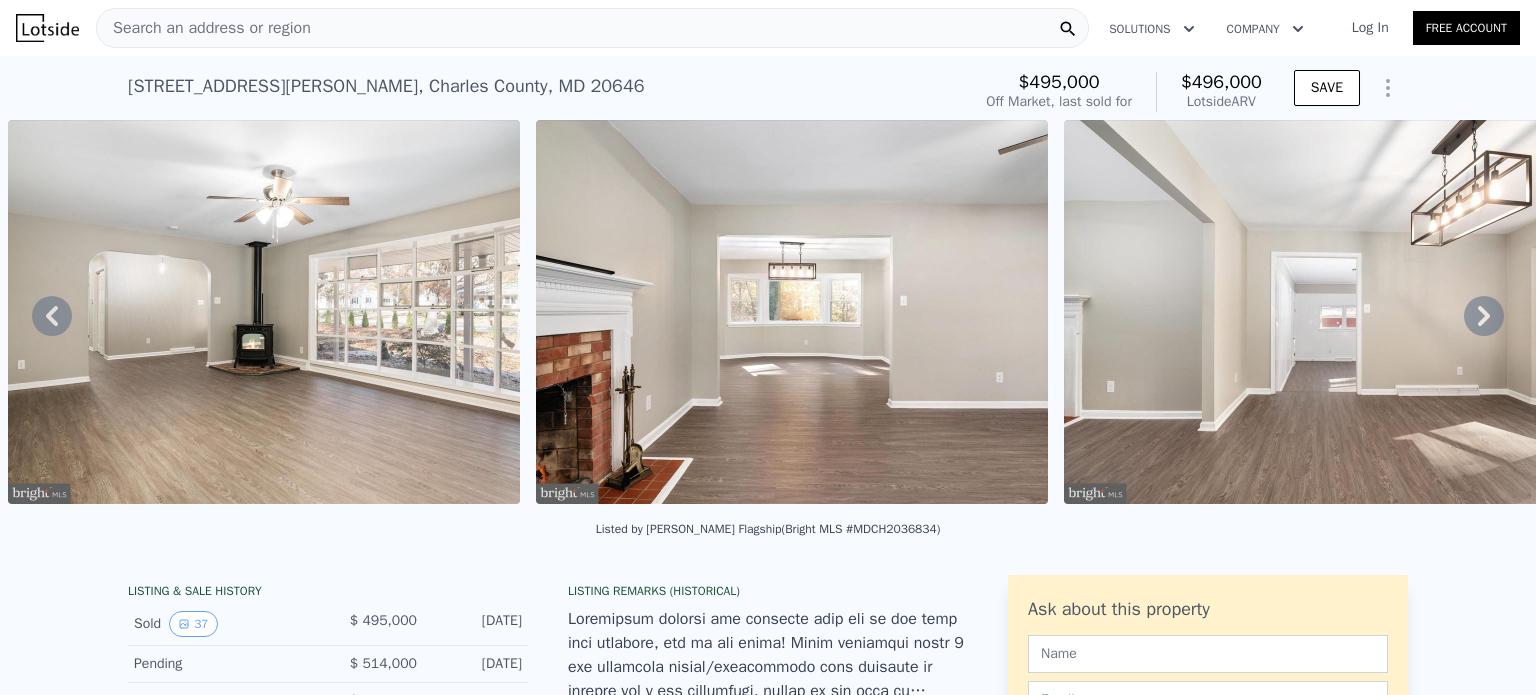 click 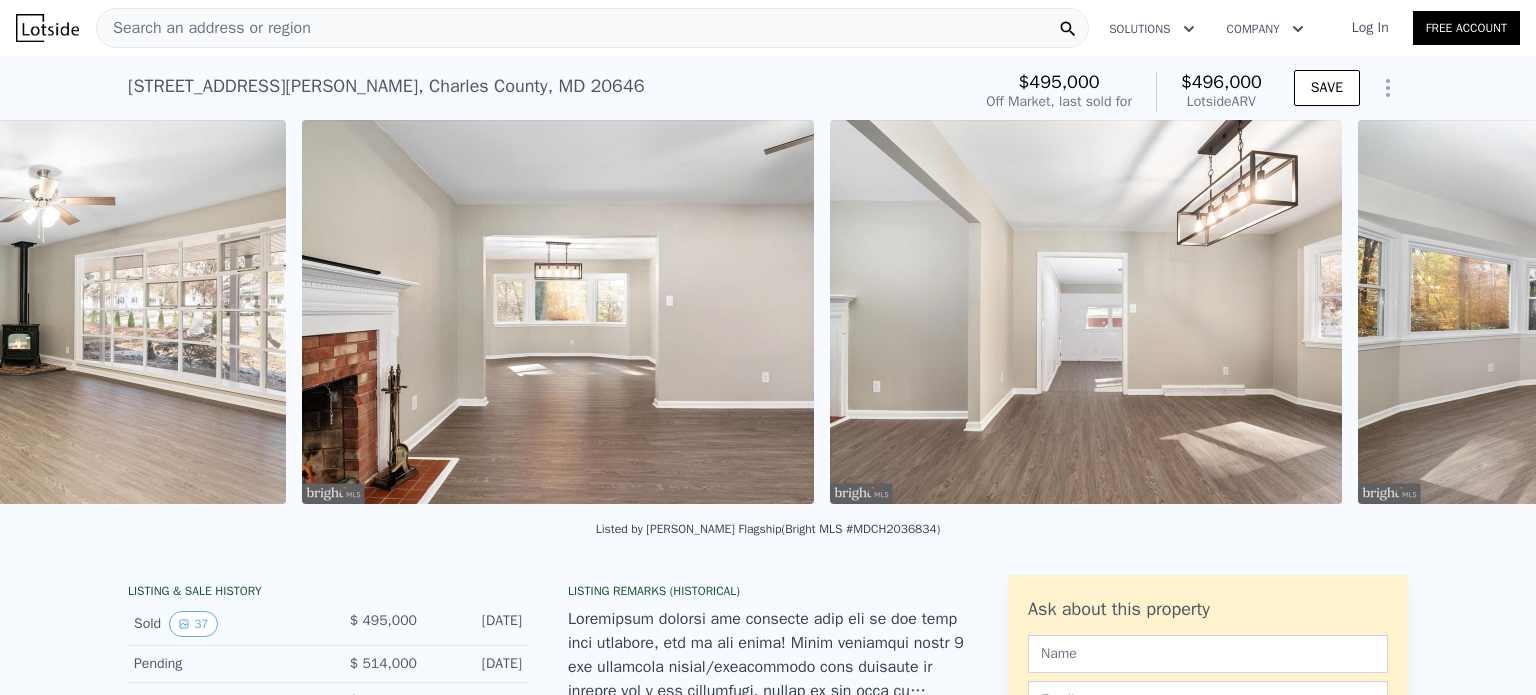 scroll, scrollTop: 0, scrollLeft: 3091, axis: horizontal 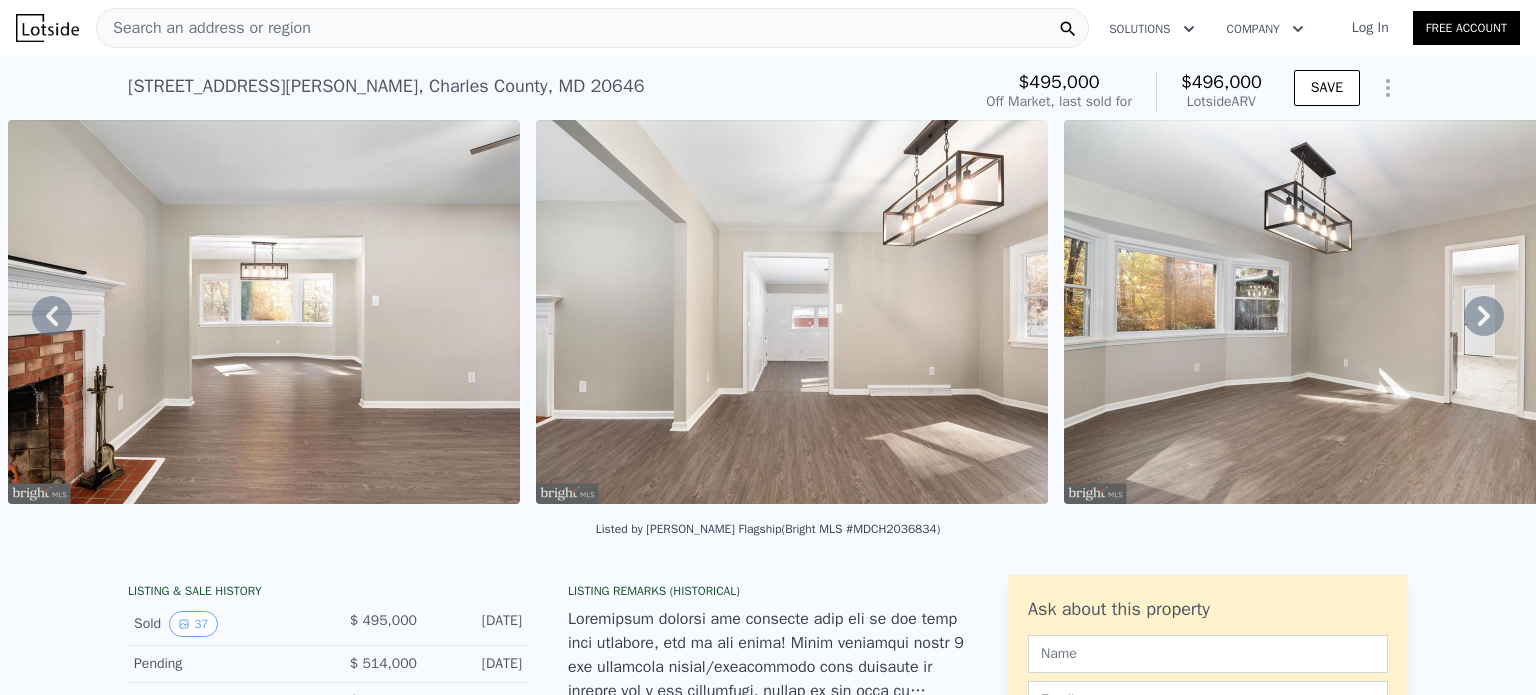 click 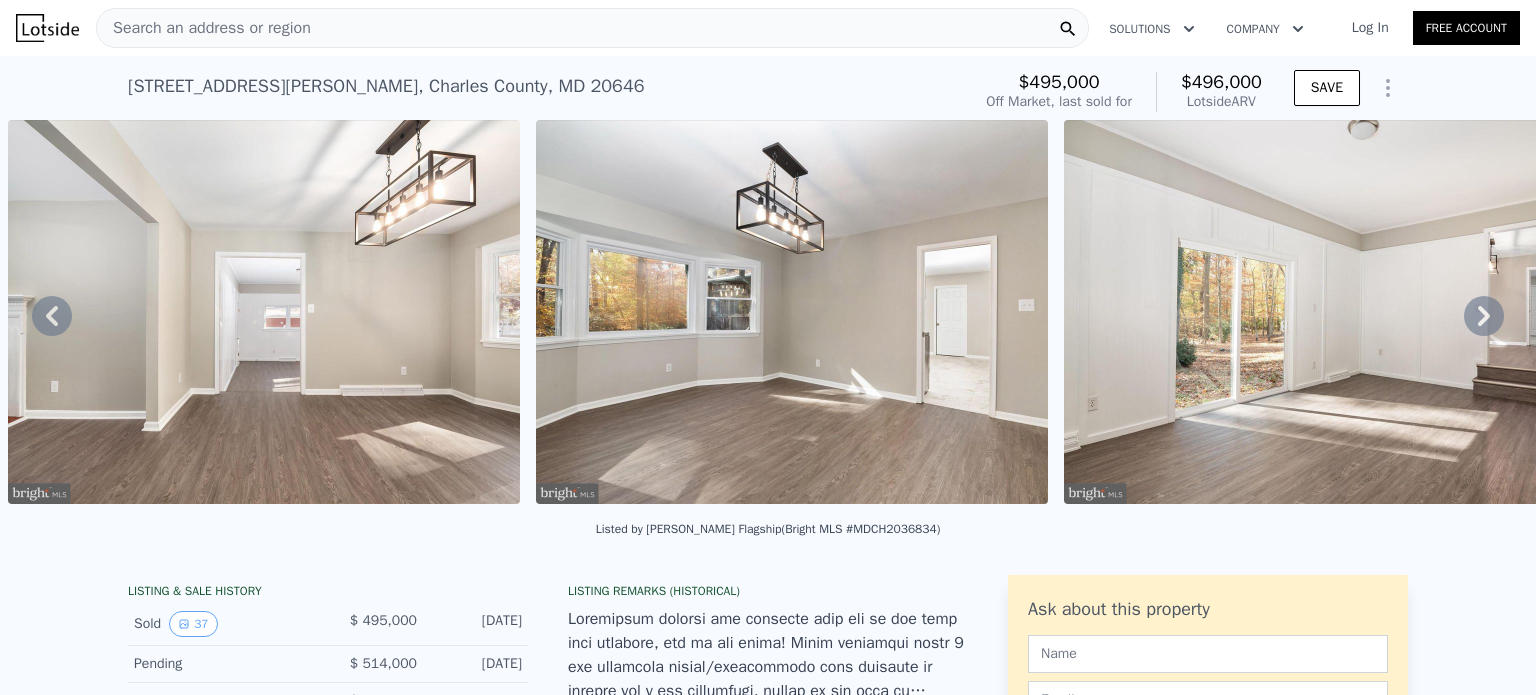 click 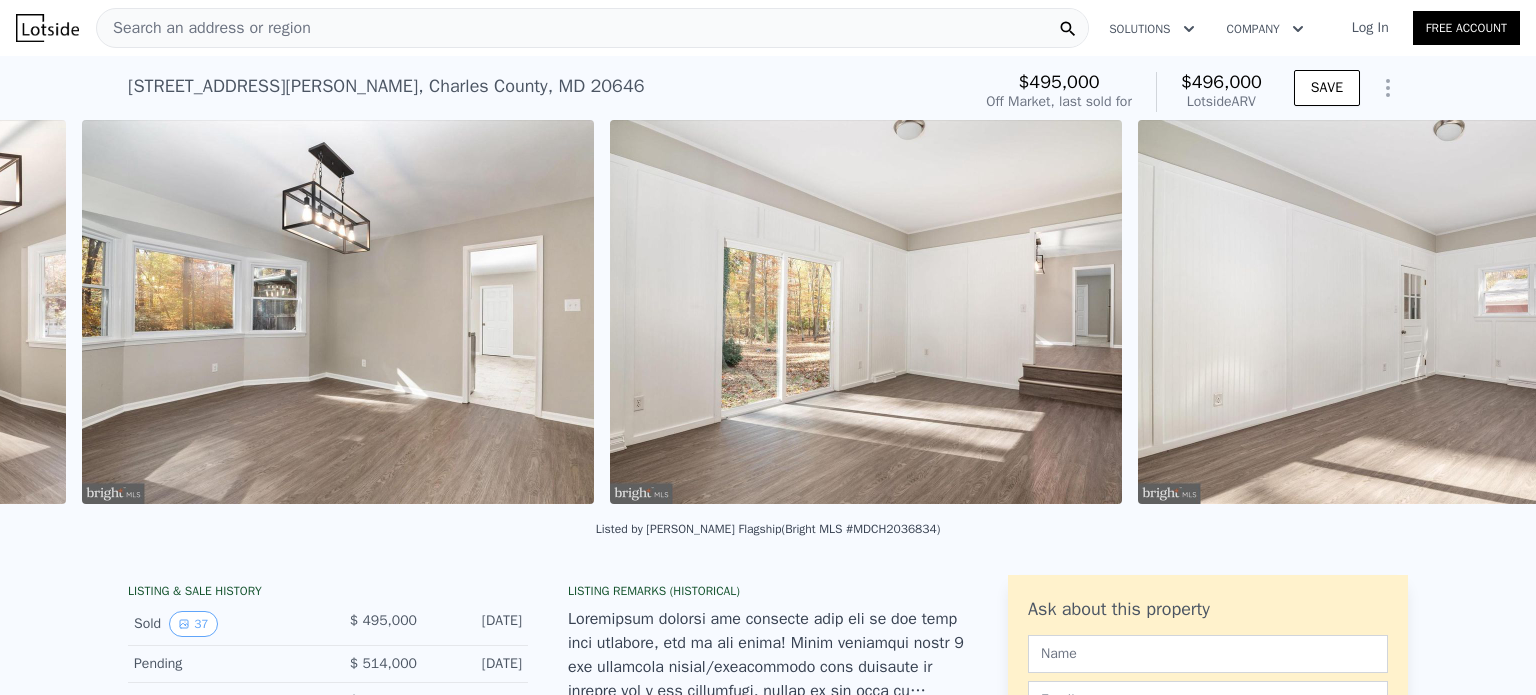 scroll, scrollTop: 0, scrollLeft: 4147, axis: horizontal 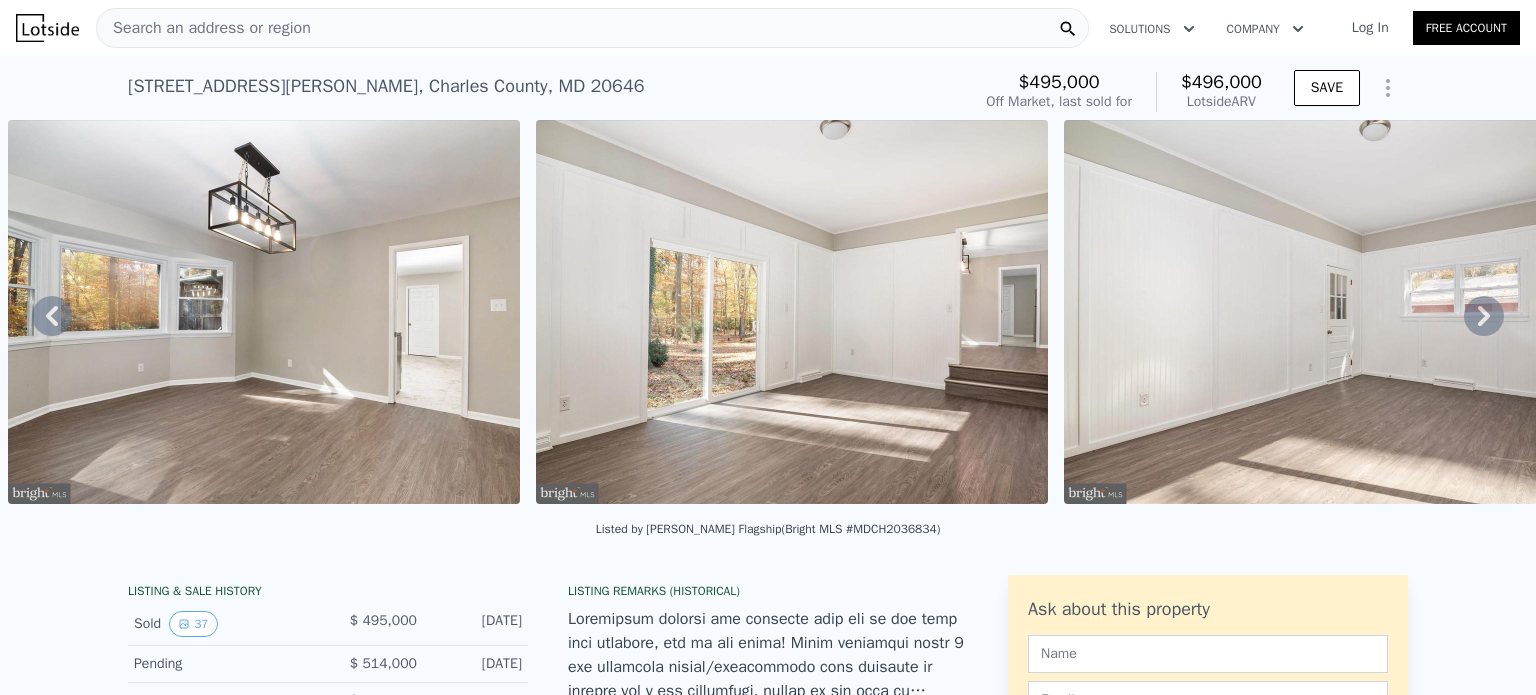click 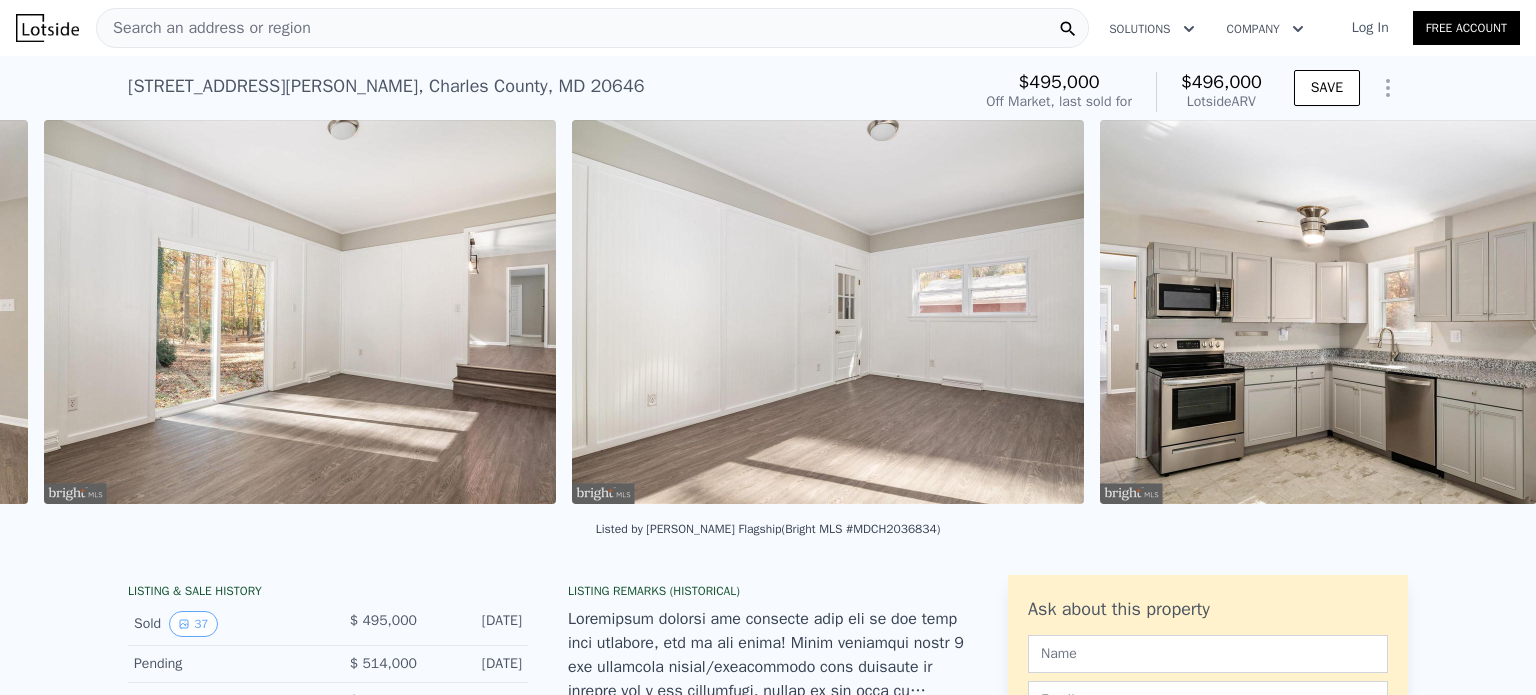 scroll, scrollTop: 0, scrollLeft: 4675, axis: horizontal 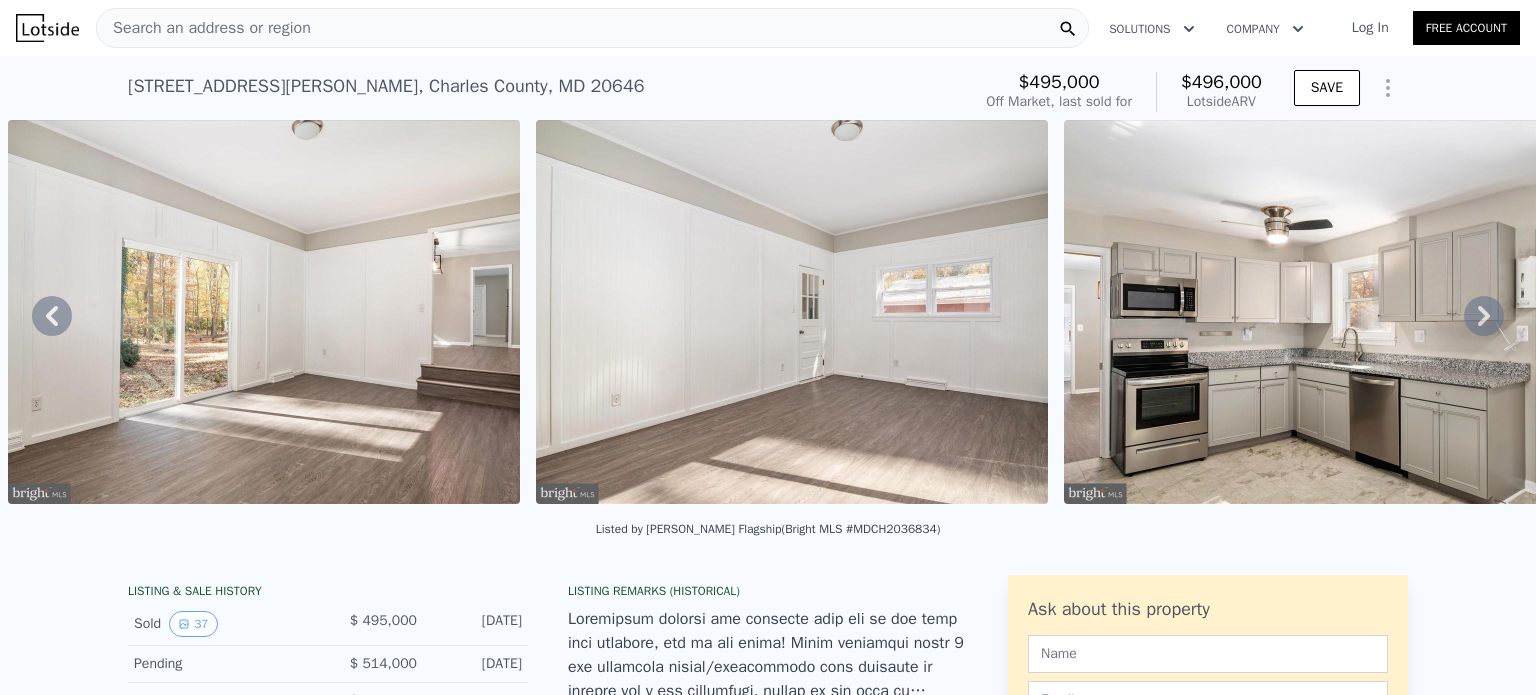 click 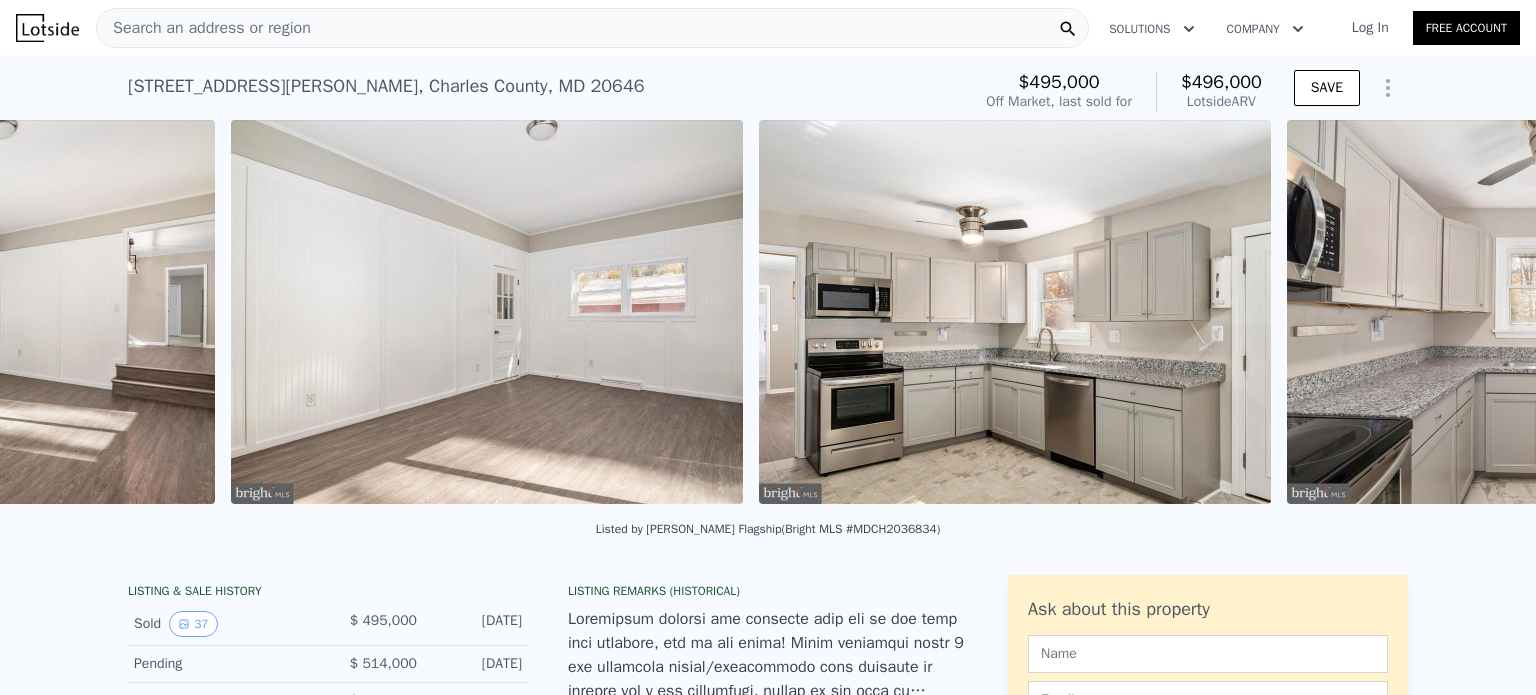 scroll, scrollTop: 0, scrollLeft: 5203, axis: horizontal 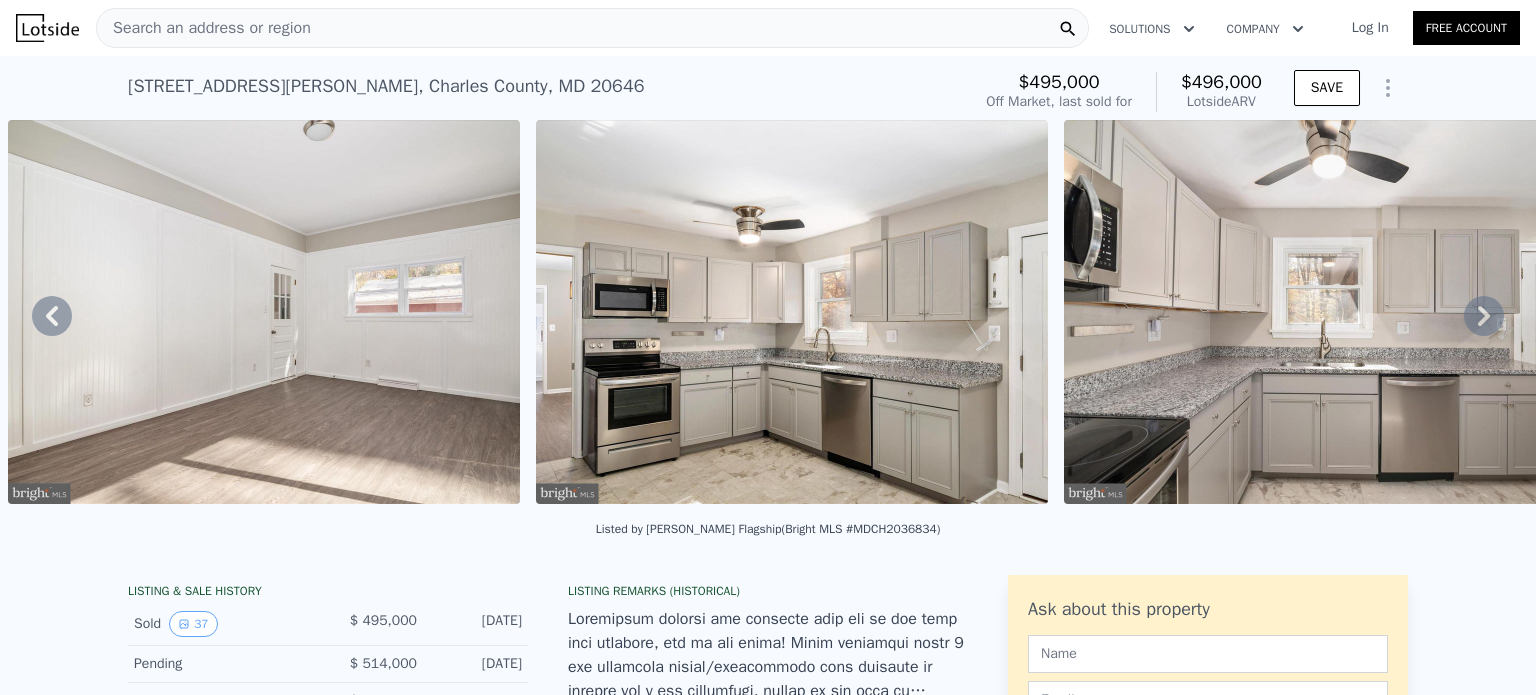 click 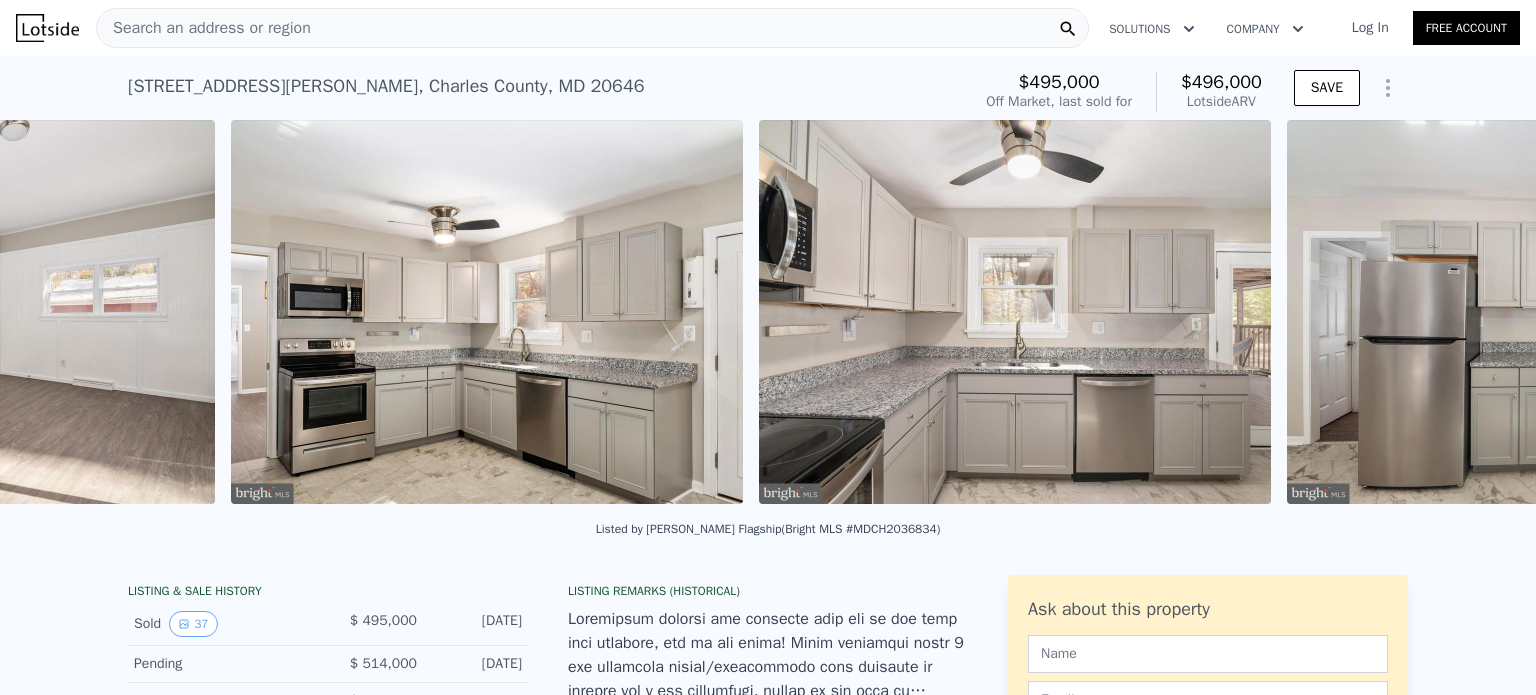 scroll, scrollTop: 0, scrollLeft: 5731, axis: horizontal 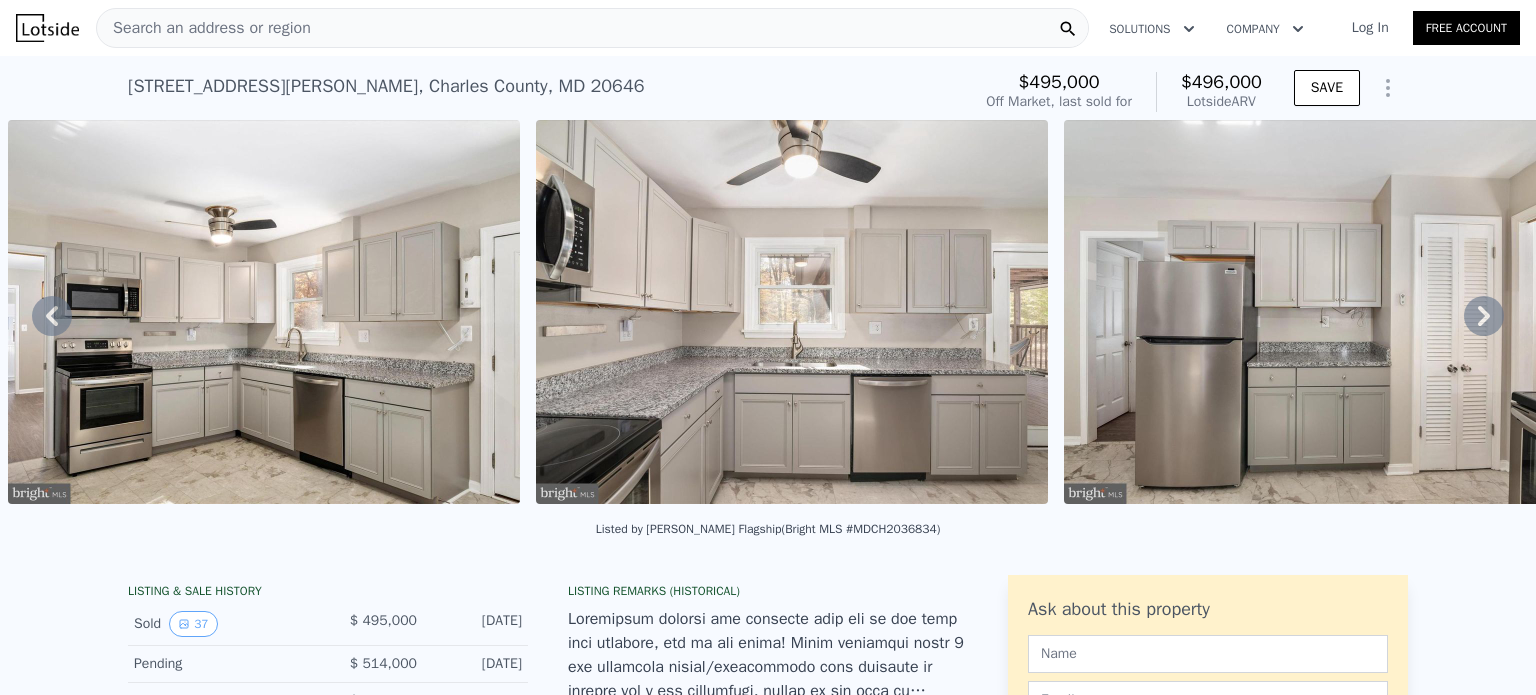 click 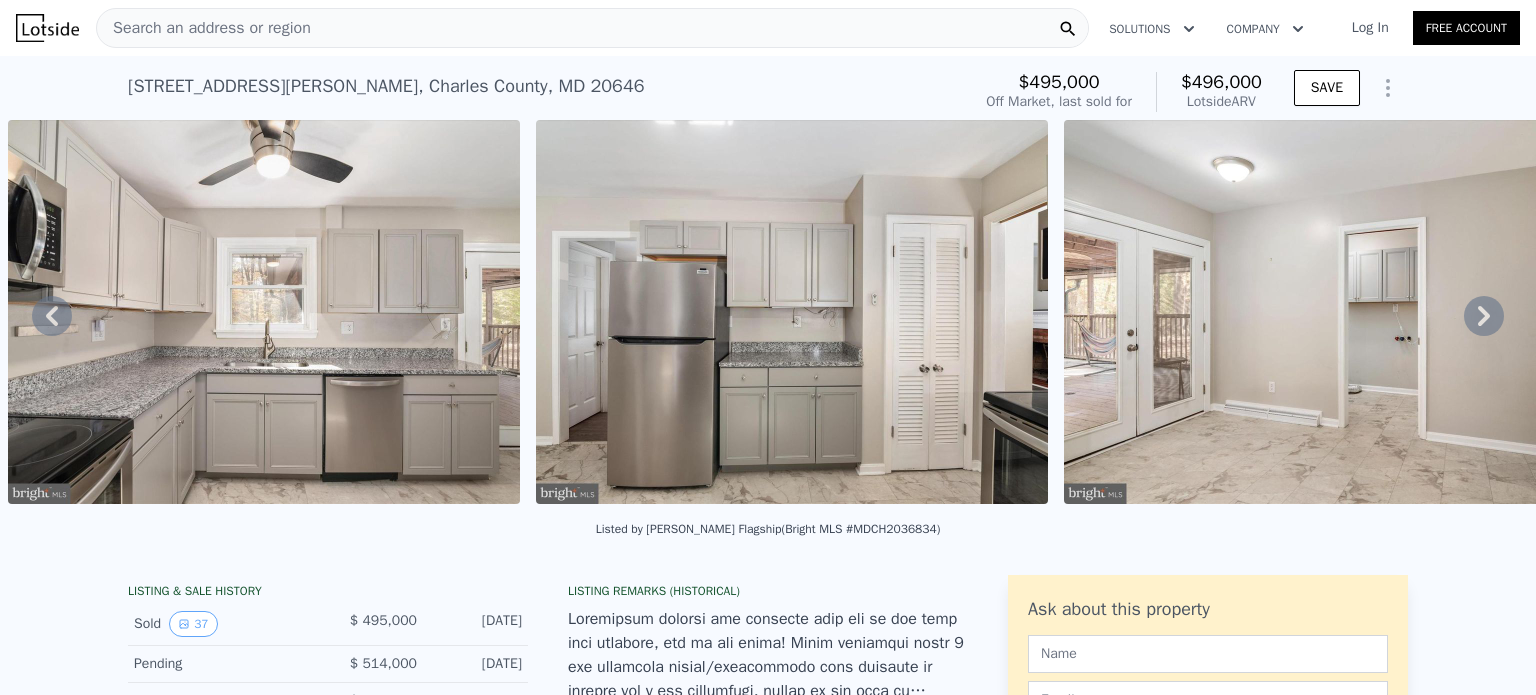click 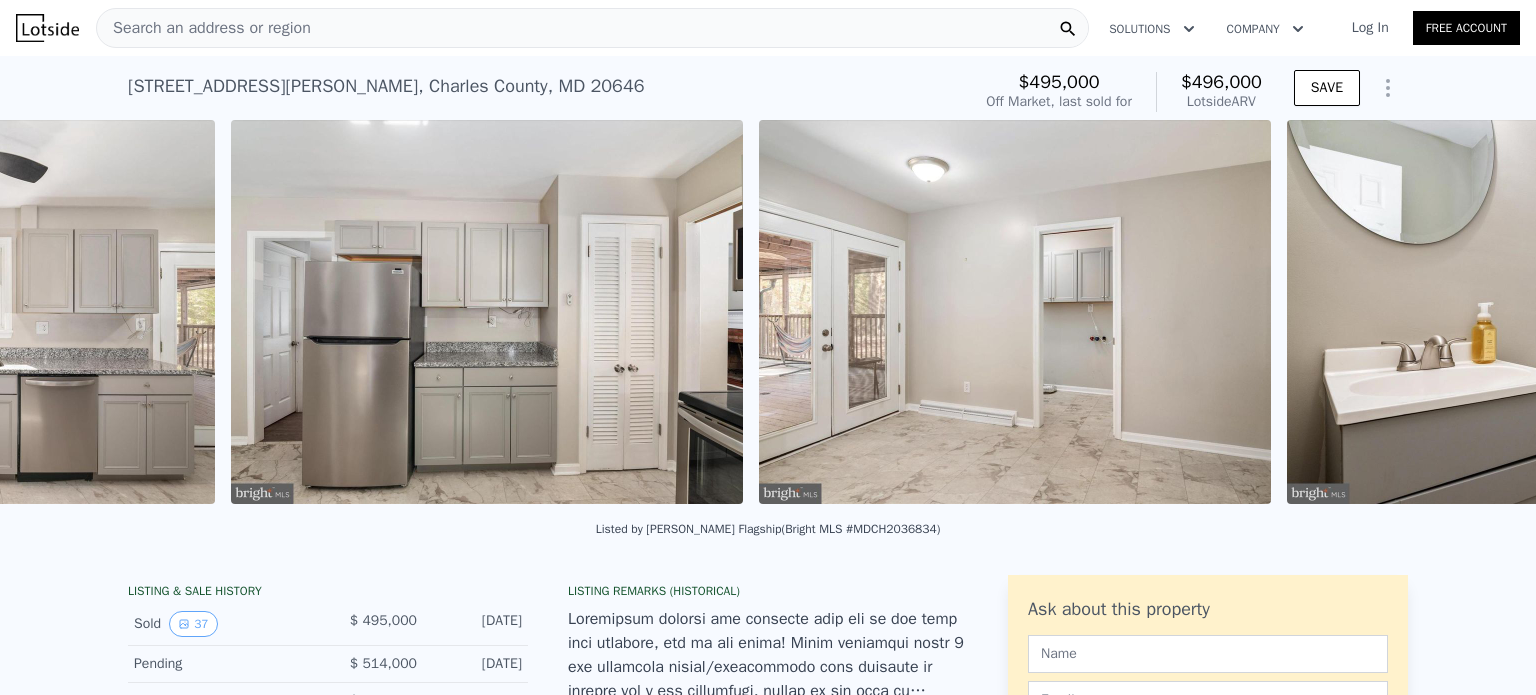 scroll, scrollTop: 0, scrollLeft: 6787, axis: horizontal 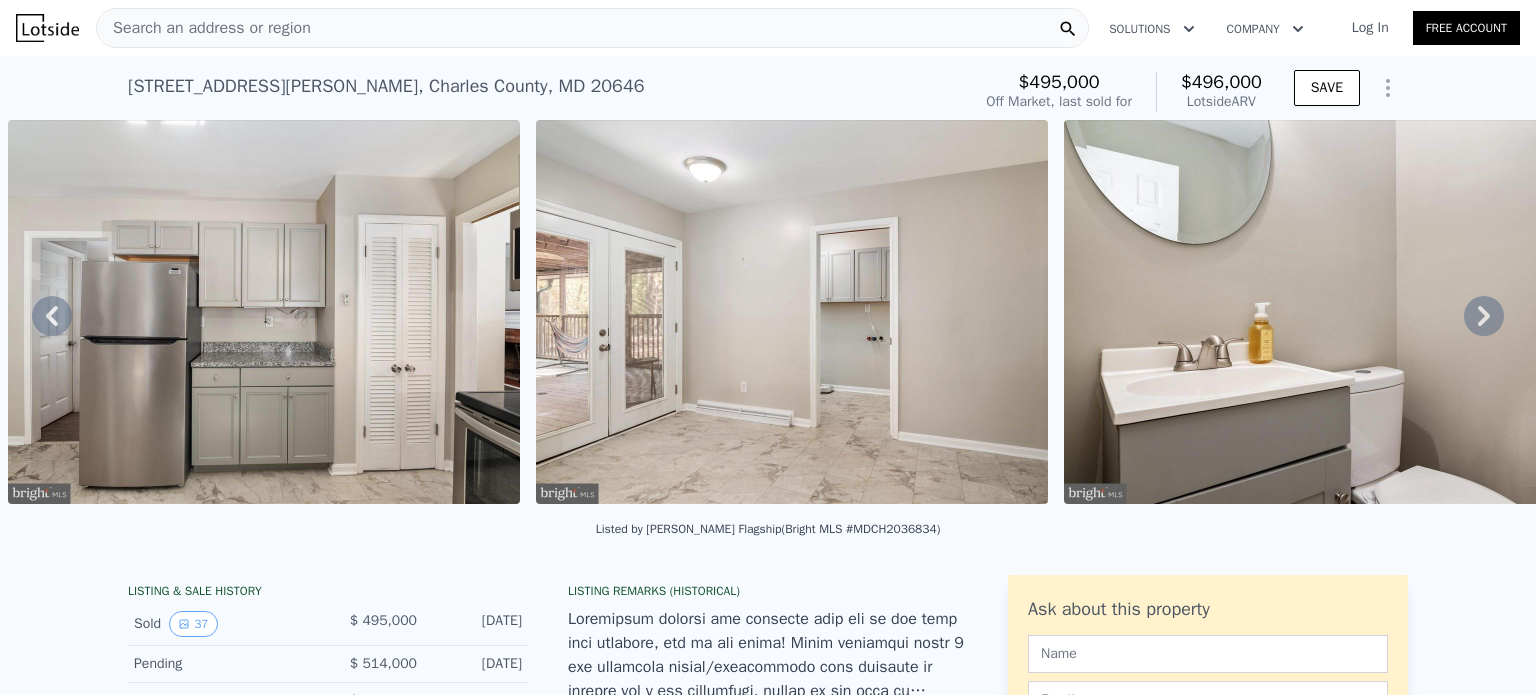 click 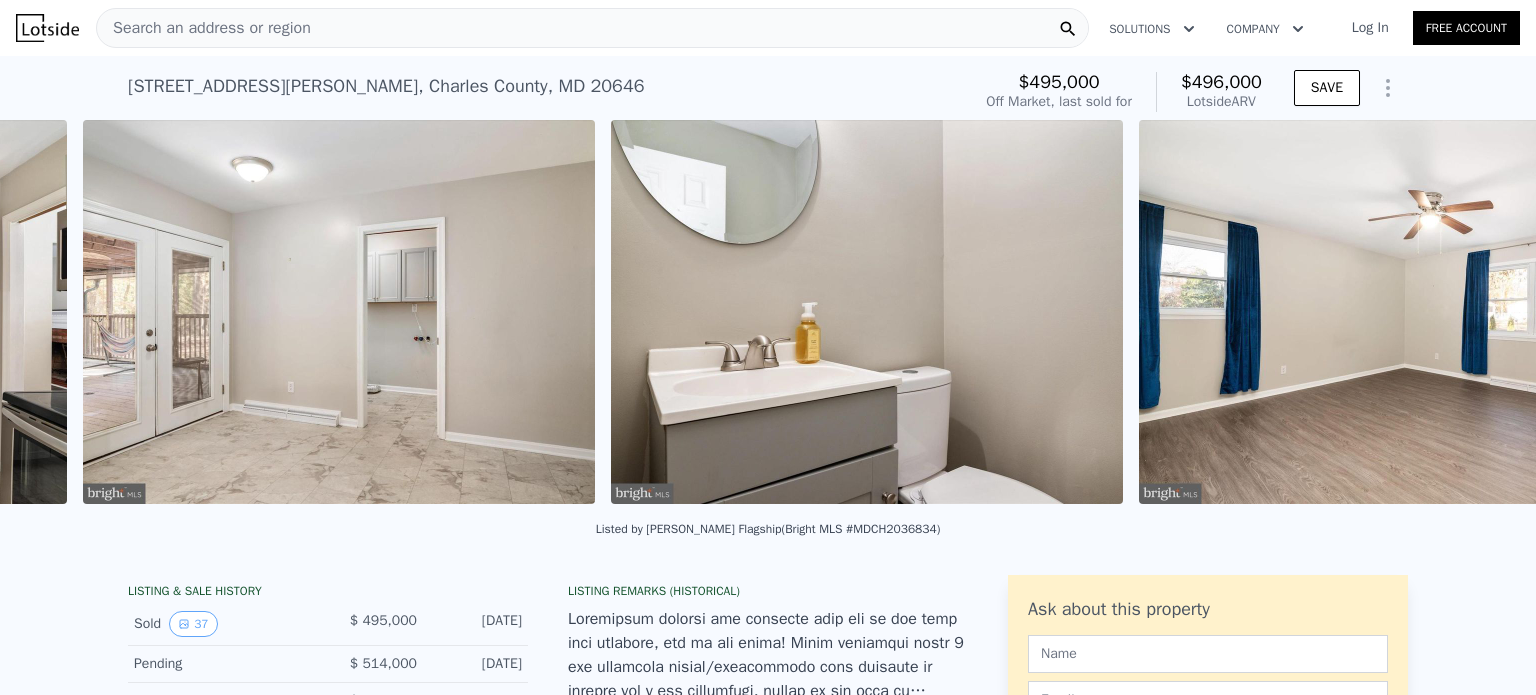 scroll, scrollTop: 0, scrollLeft: 7315, axis: horizontal 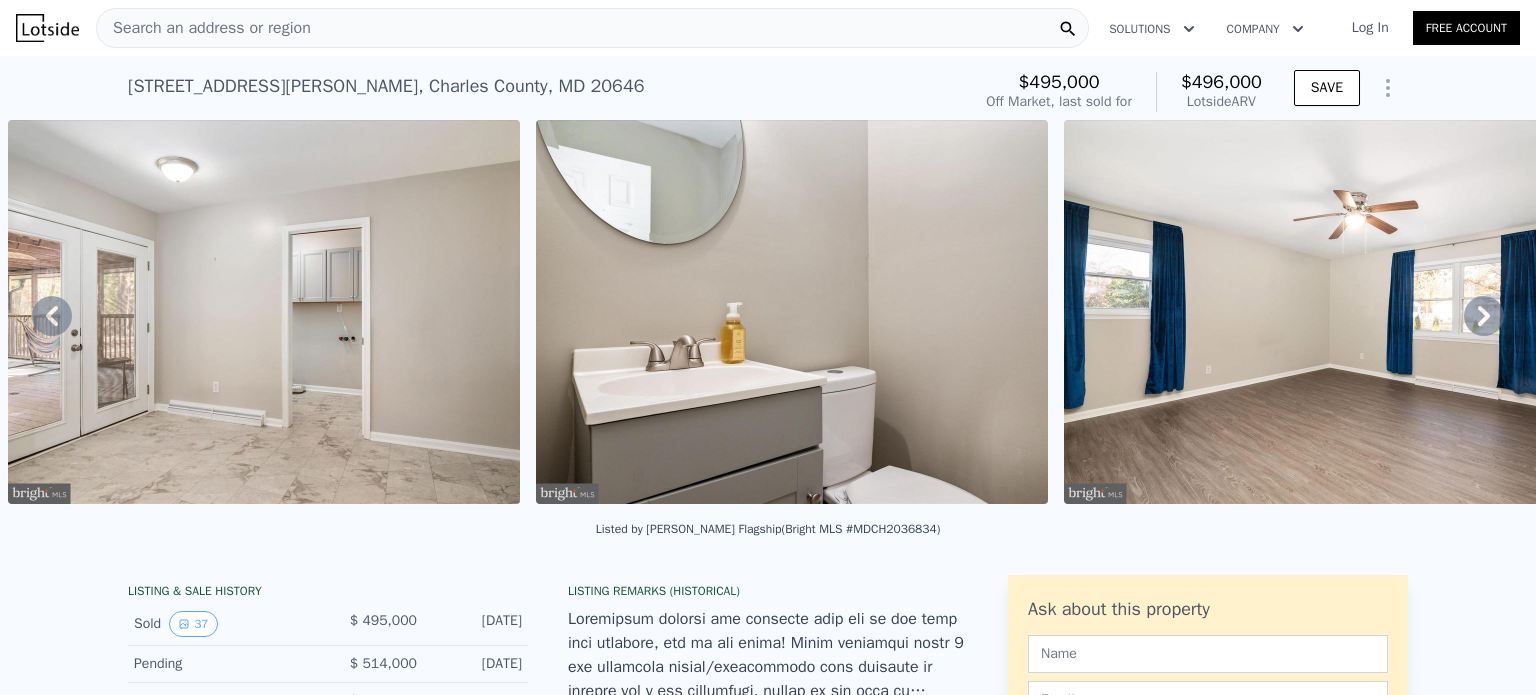 click 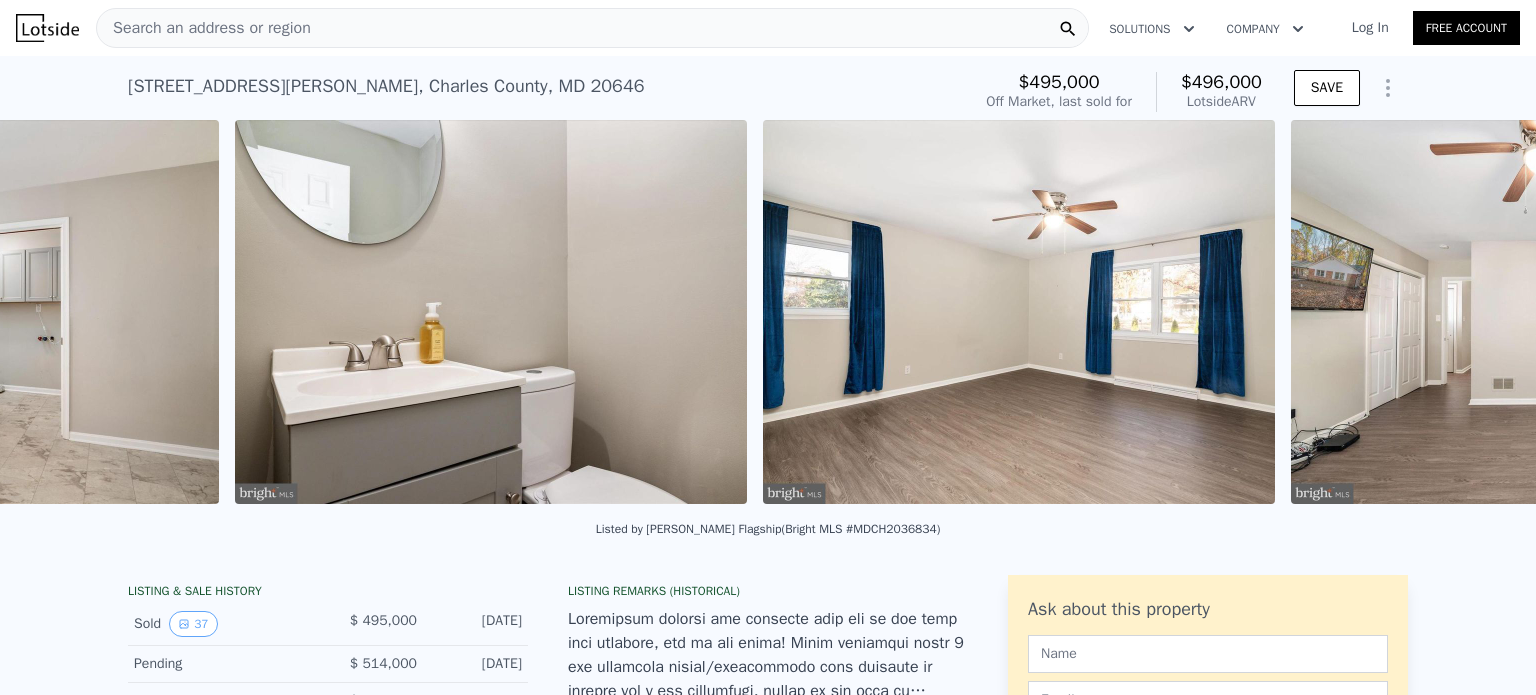 scroll, scrollTop: 0, scrollLeft: 7843, axis: horizontal 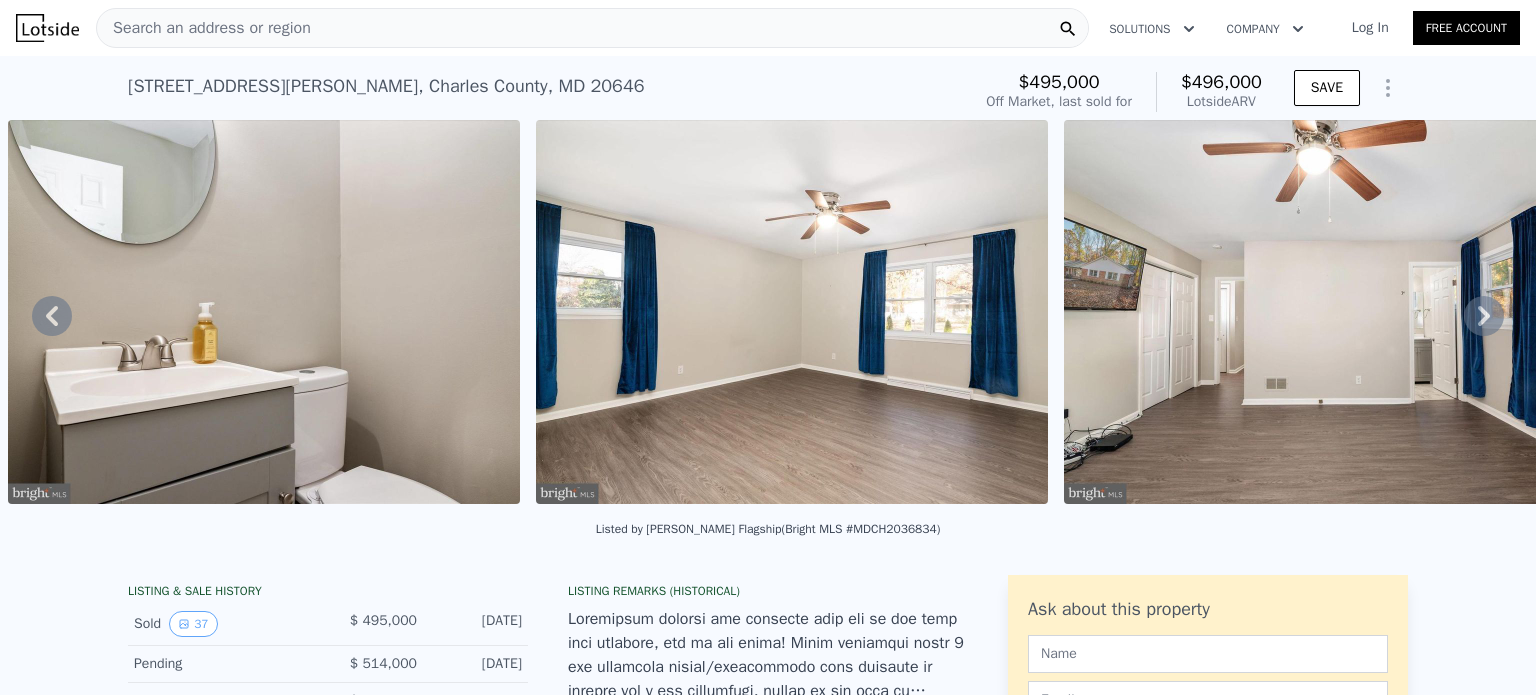 click 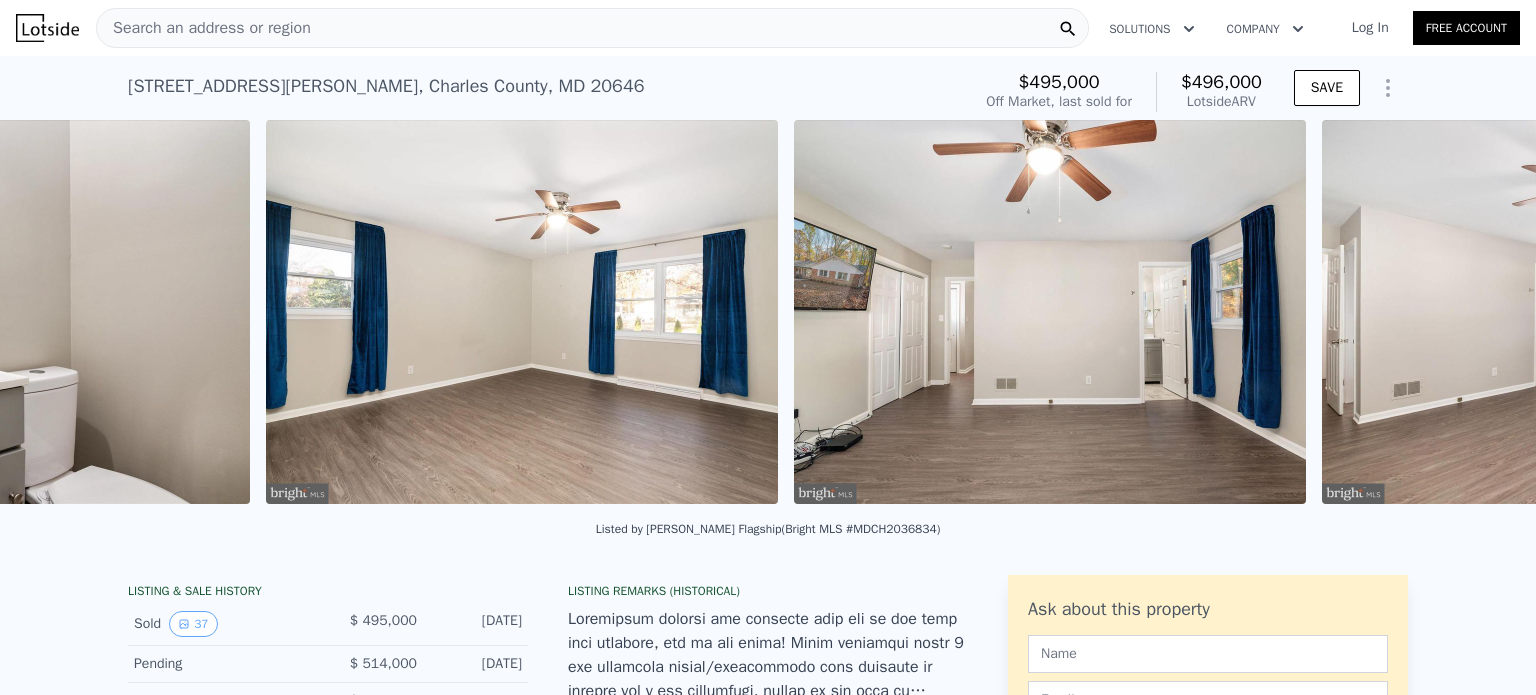 scroll, scrollTop: 0, scrollLeft: 8371, axis: horizontal 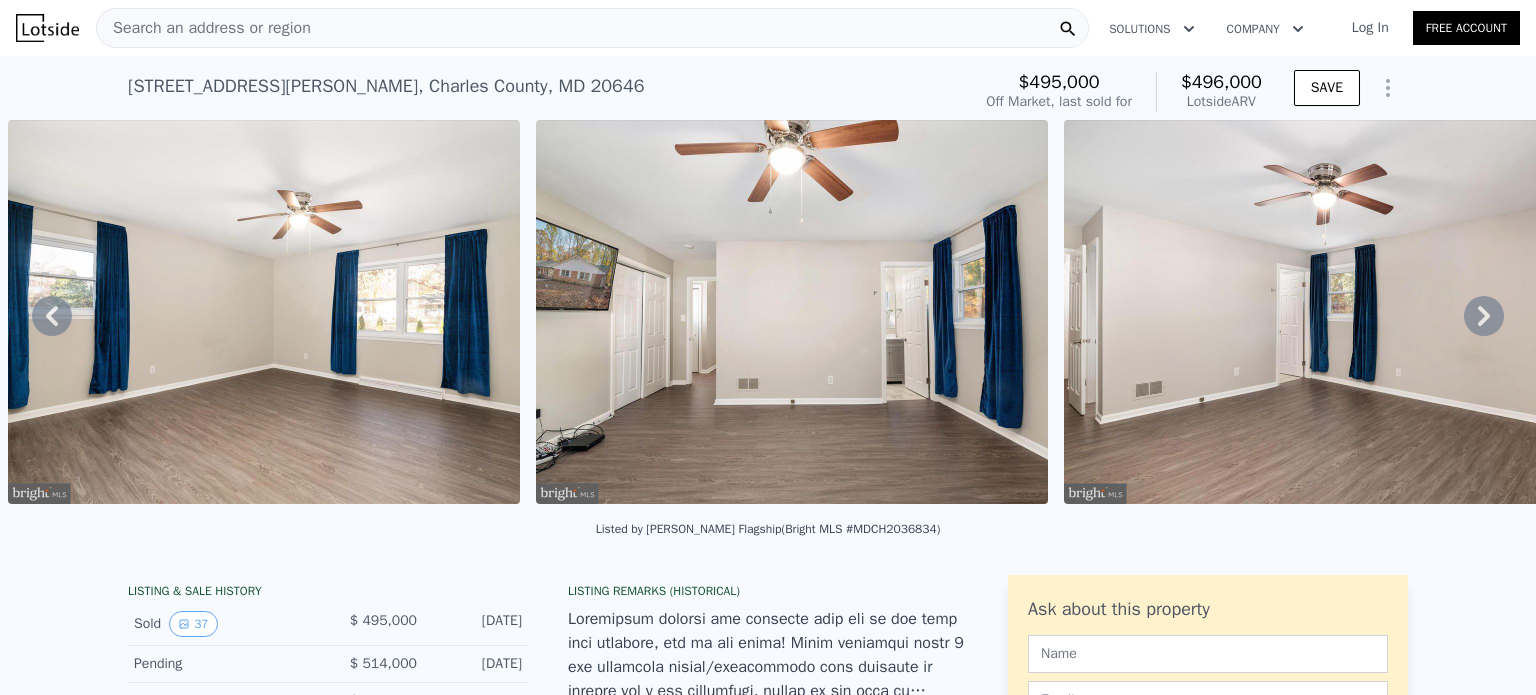 click 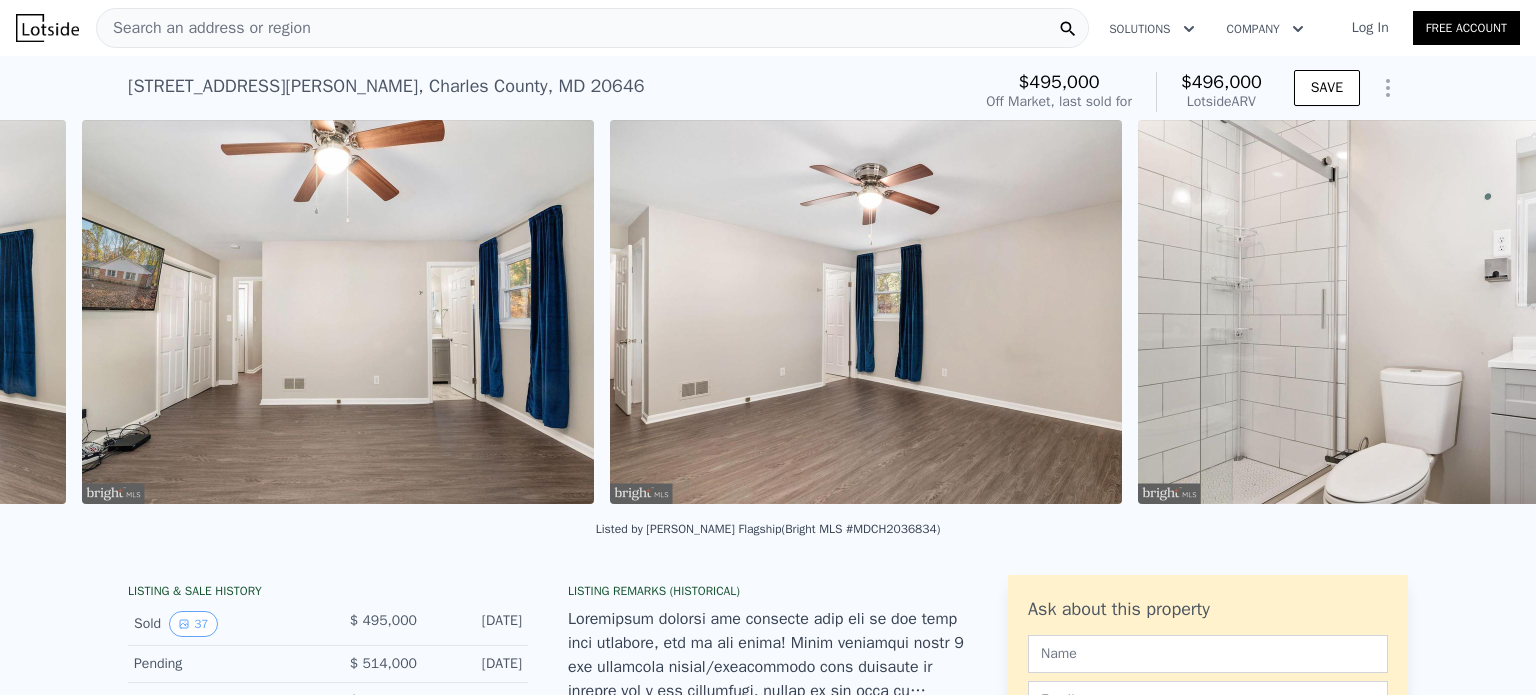scroll, scrollTop: 0, scrollLeft: 8899, axis: horizontal 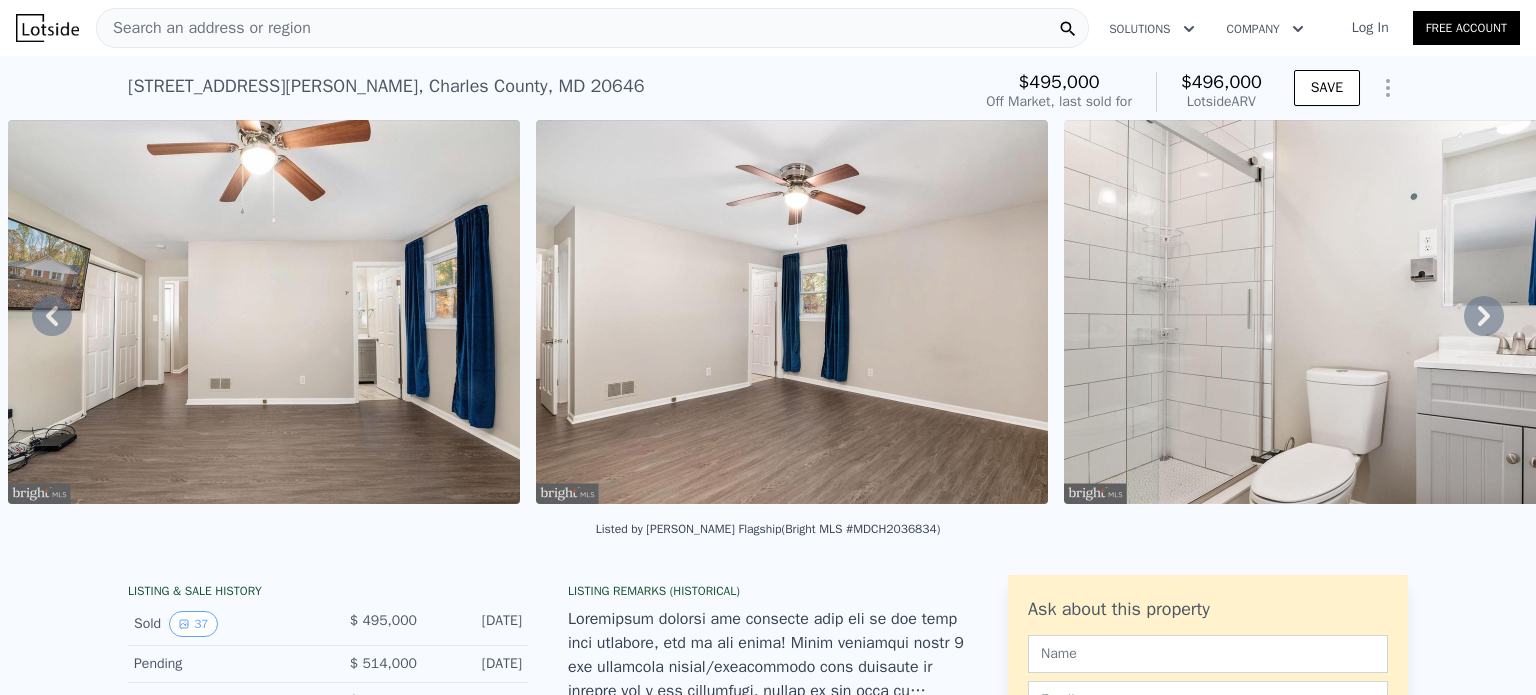 click 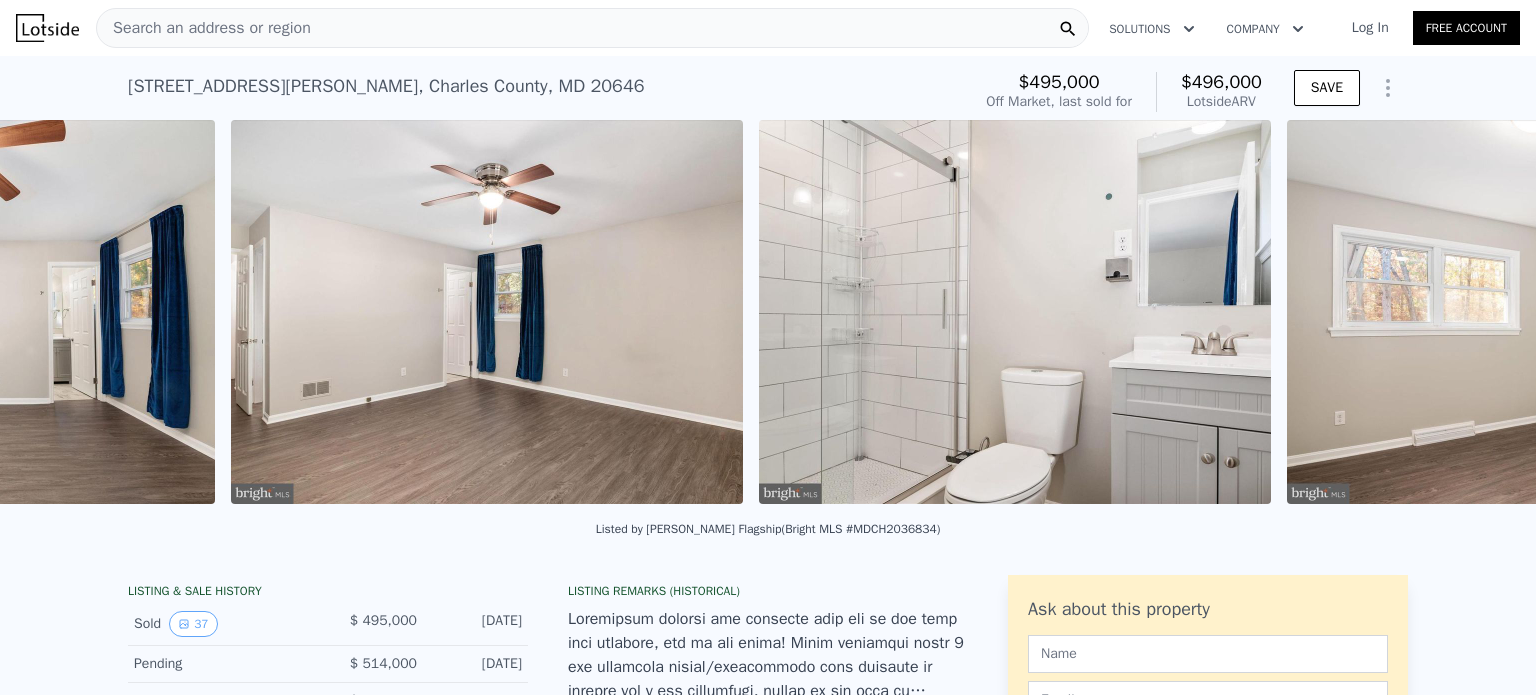 scroll, scrollTop: 0, scrollLeft: 9427, axis: horizontal 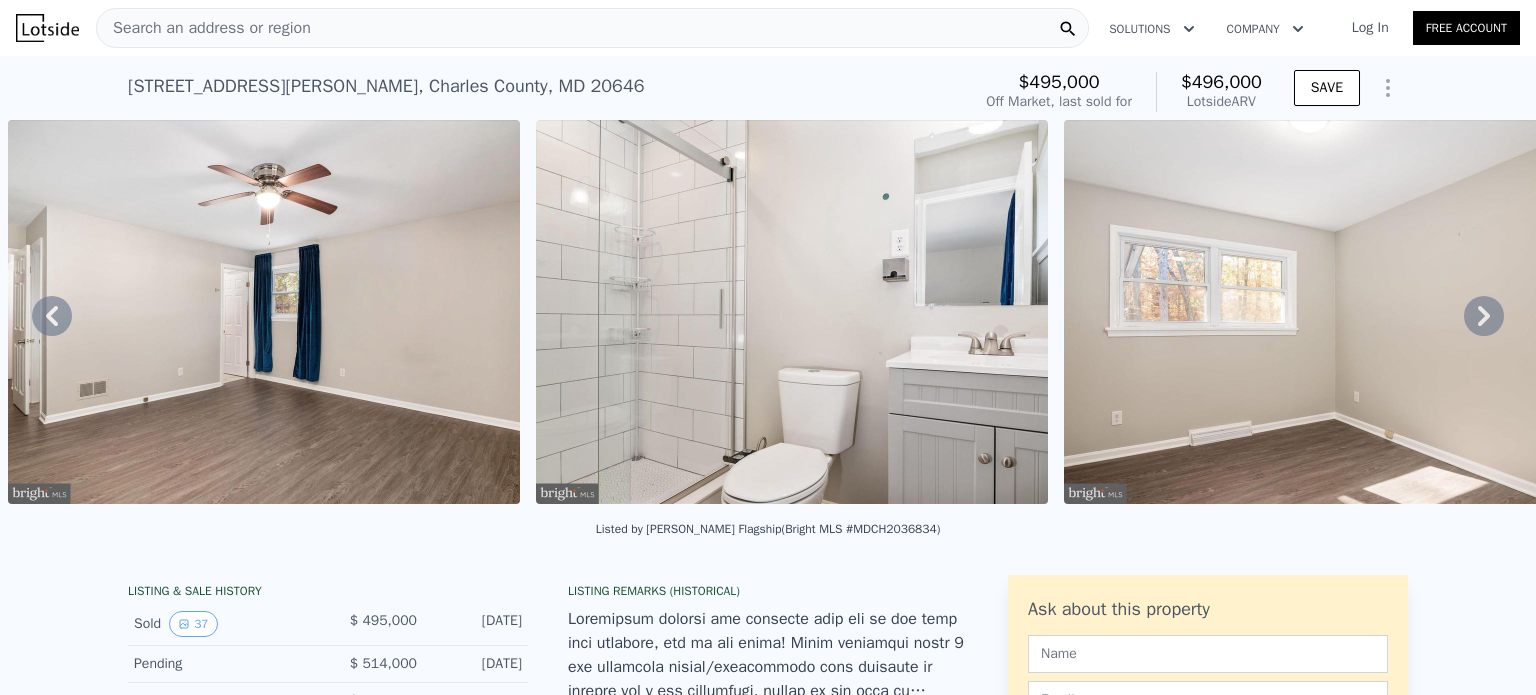 click 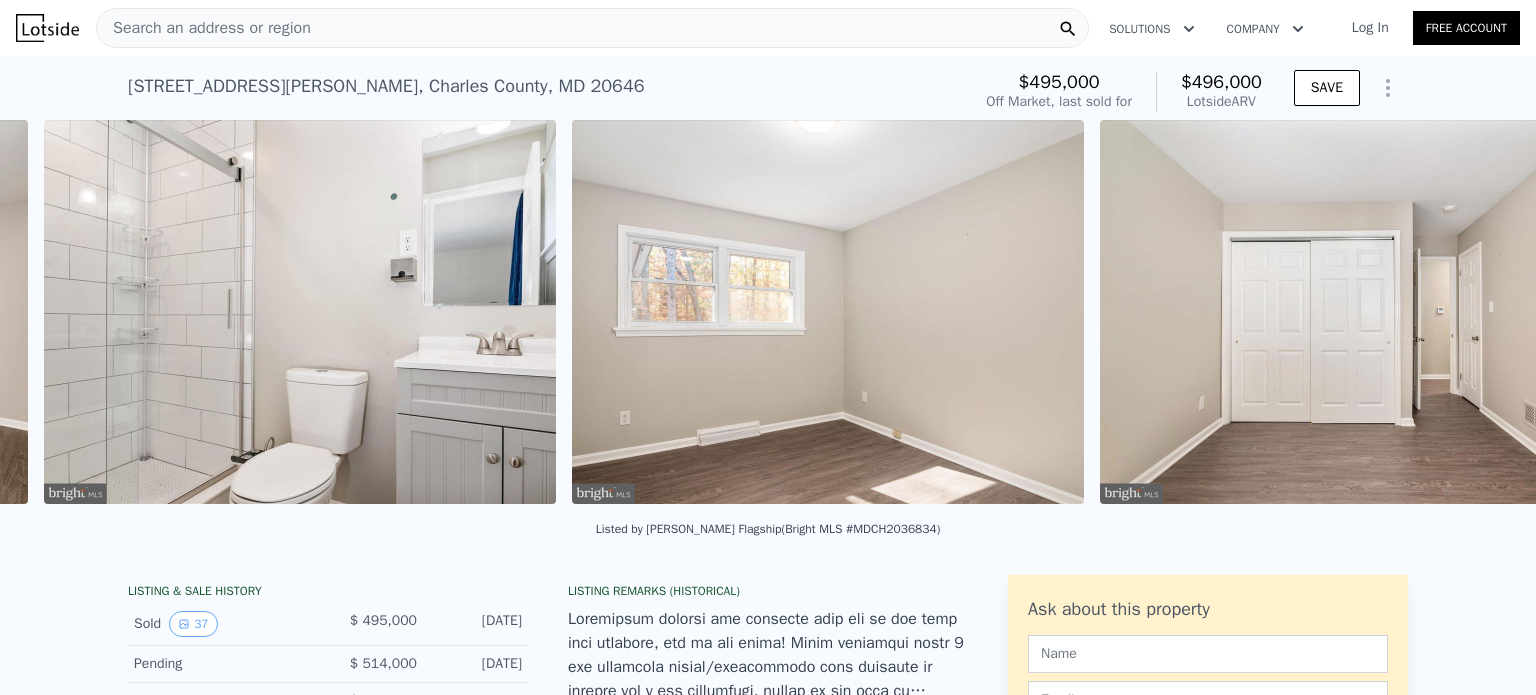 scroll, scrollTop: 0, scrollLeft: 9955, axis: horizontal 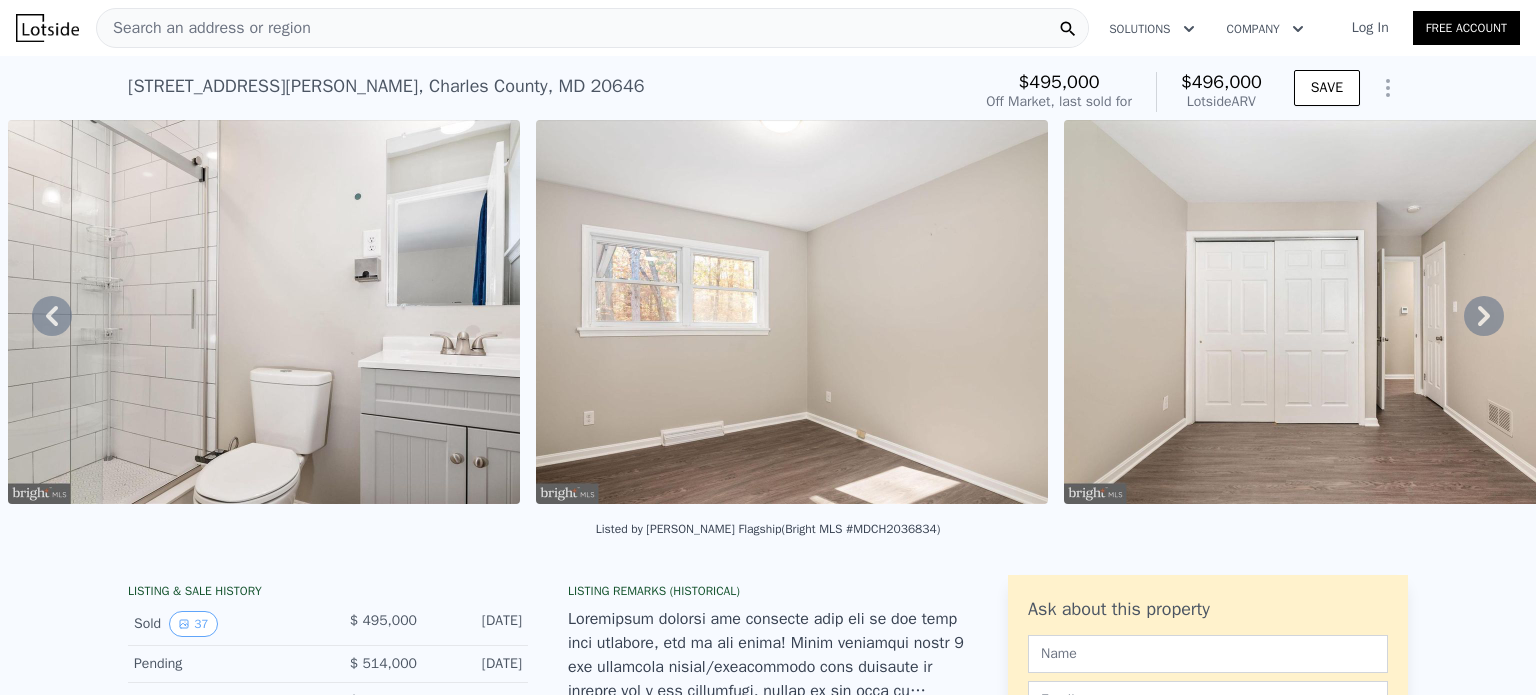 click 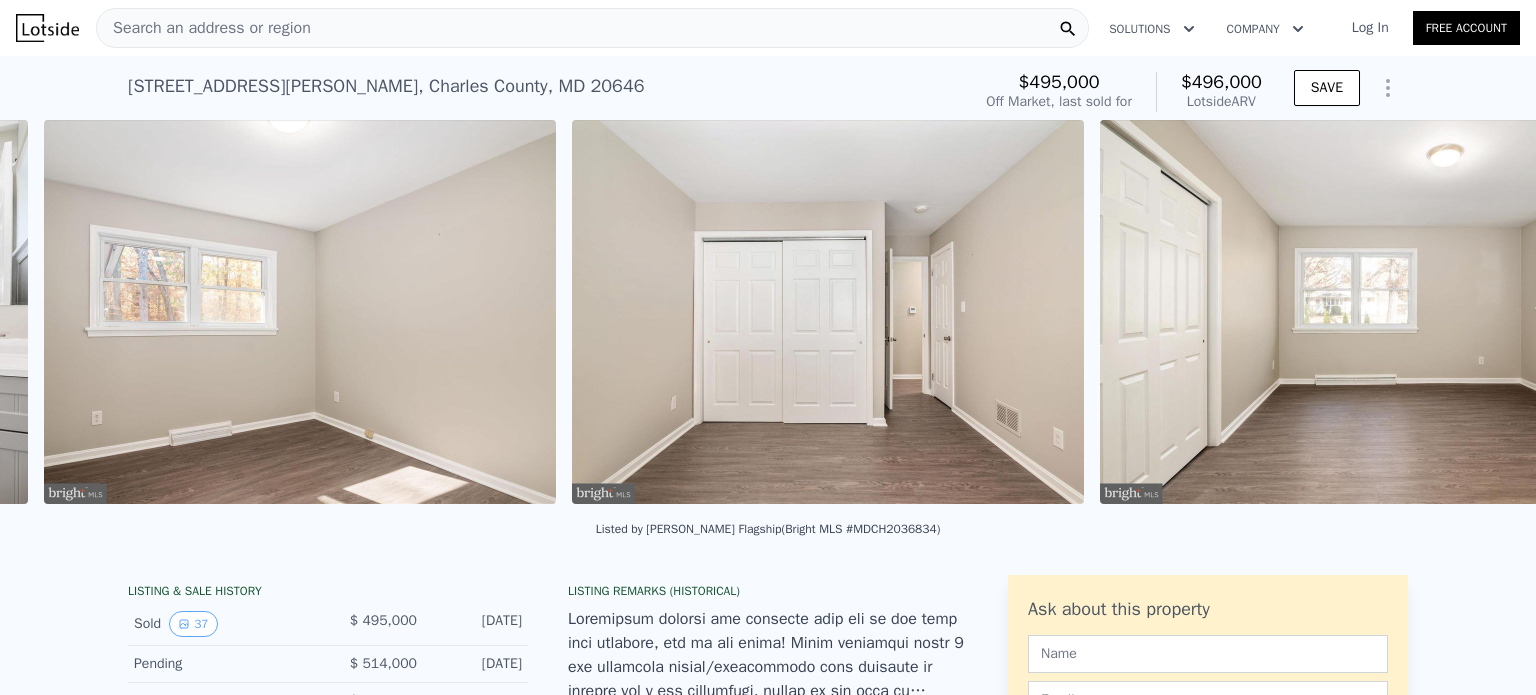 scroll, scrollTop: 0, scrollLeft: 10483, axis: horizontal 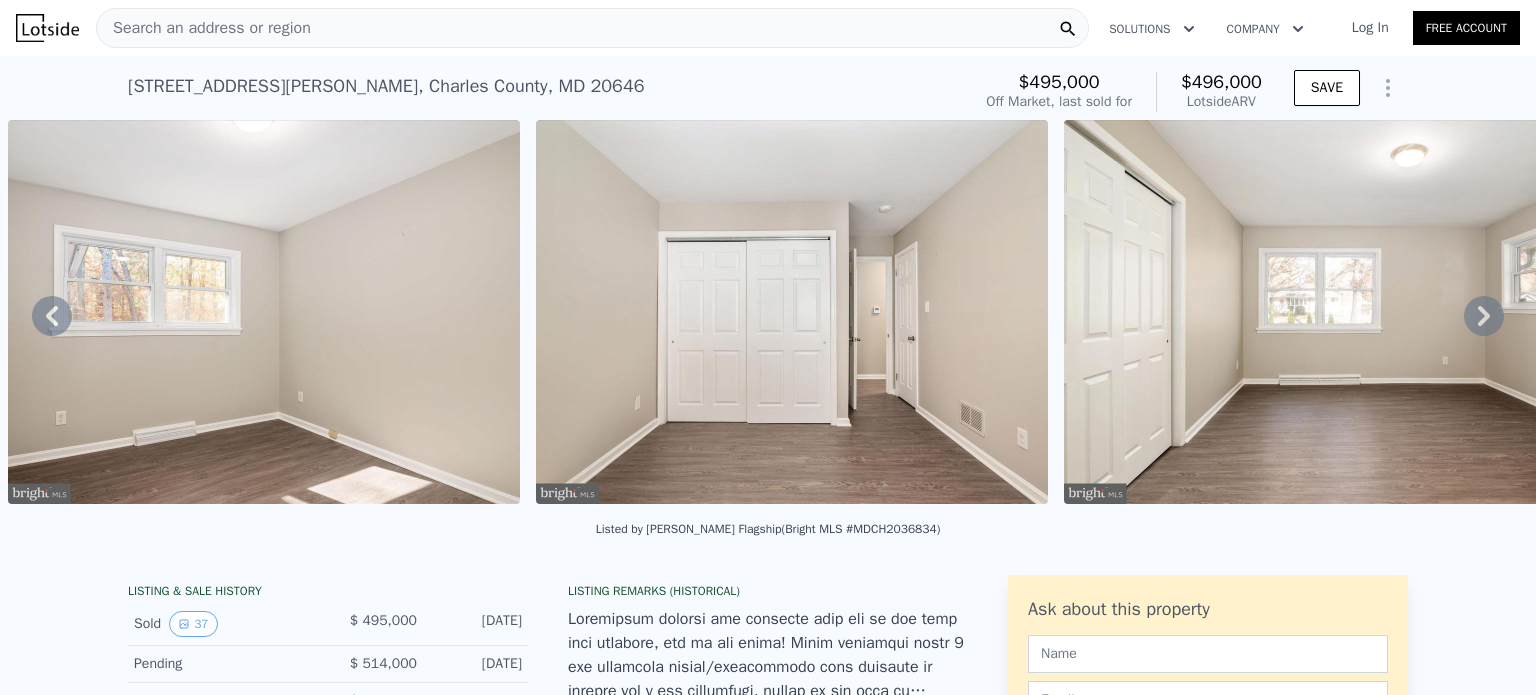 click 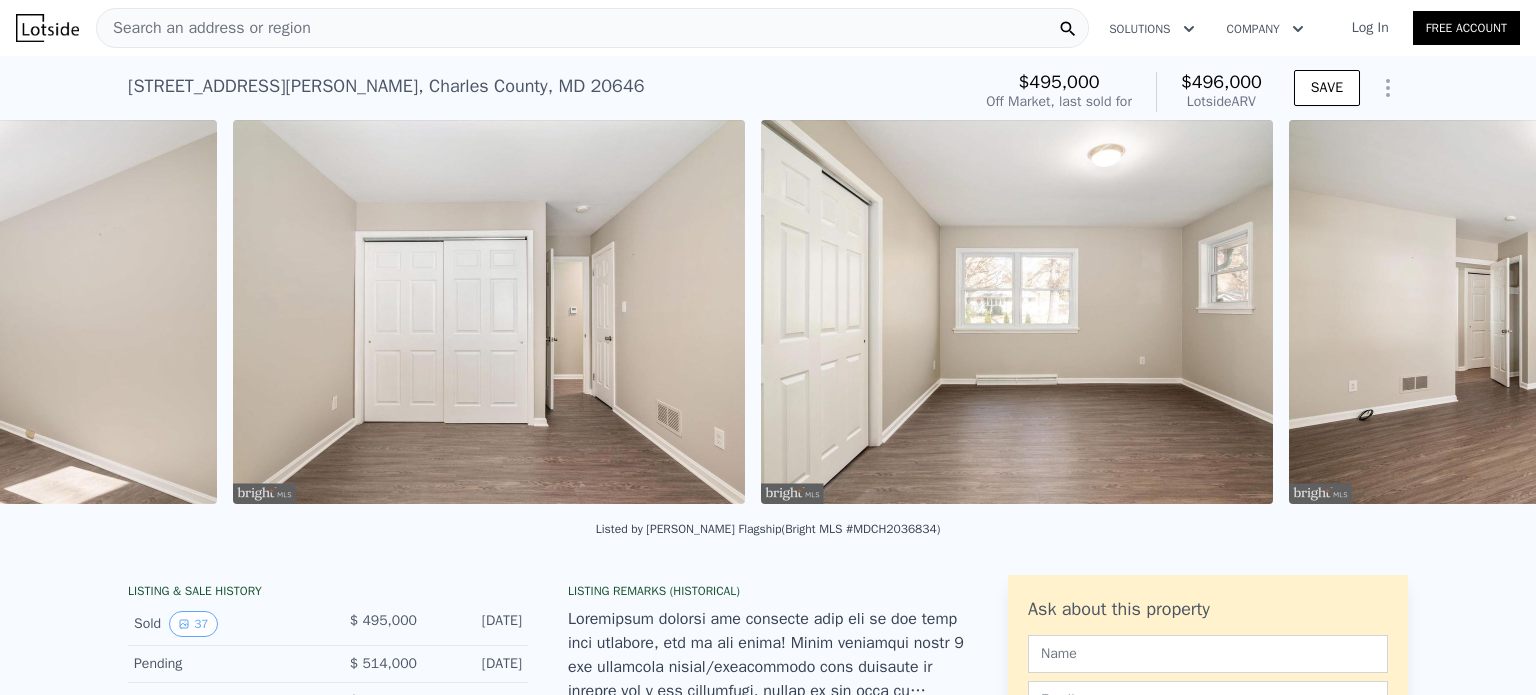 scroll, scrollTop: 0, scrollLeft: 11011, axis: horizontal 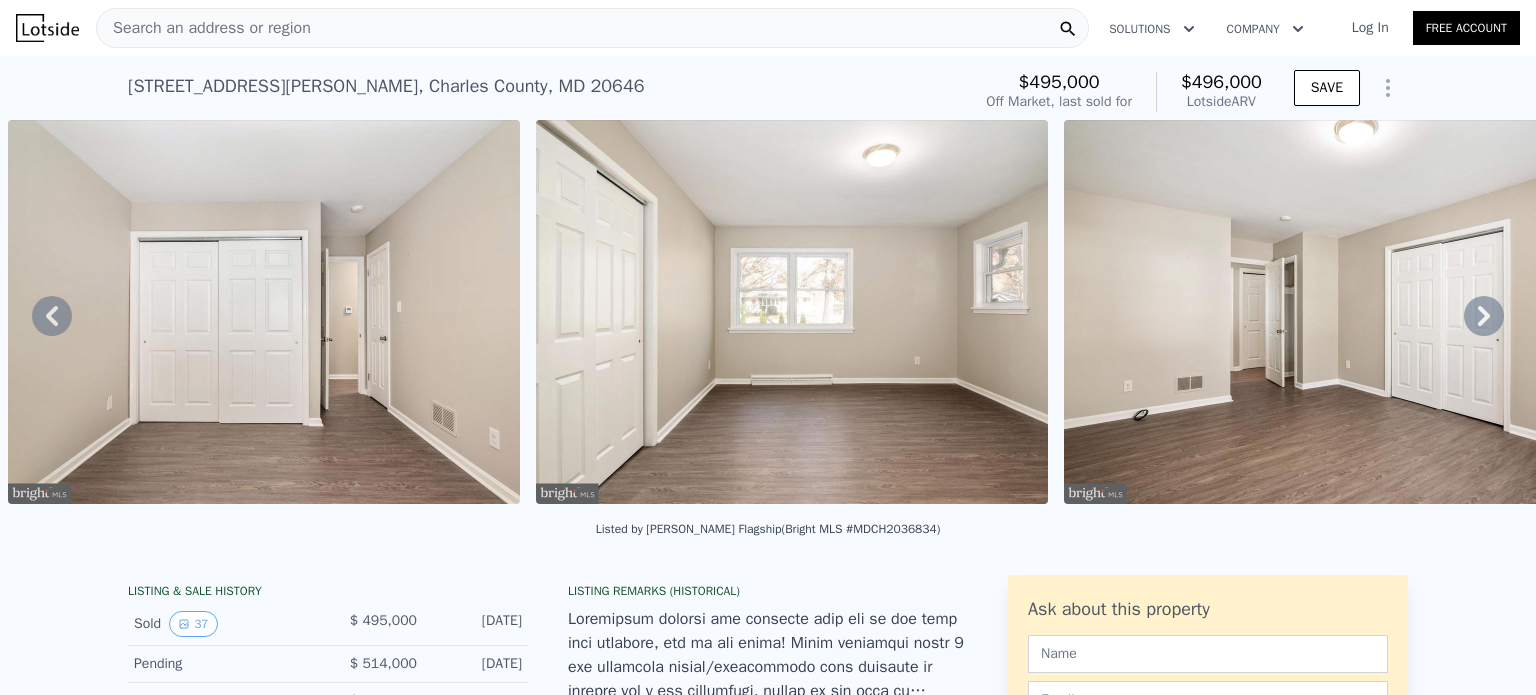 click 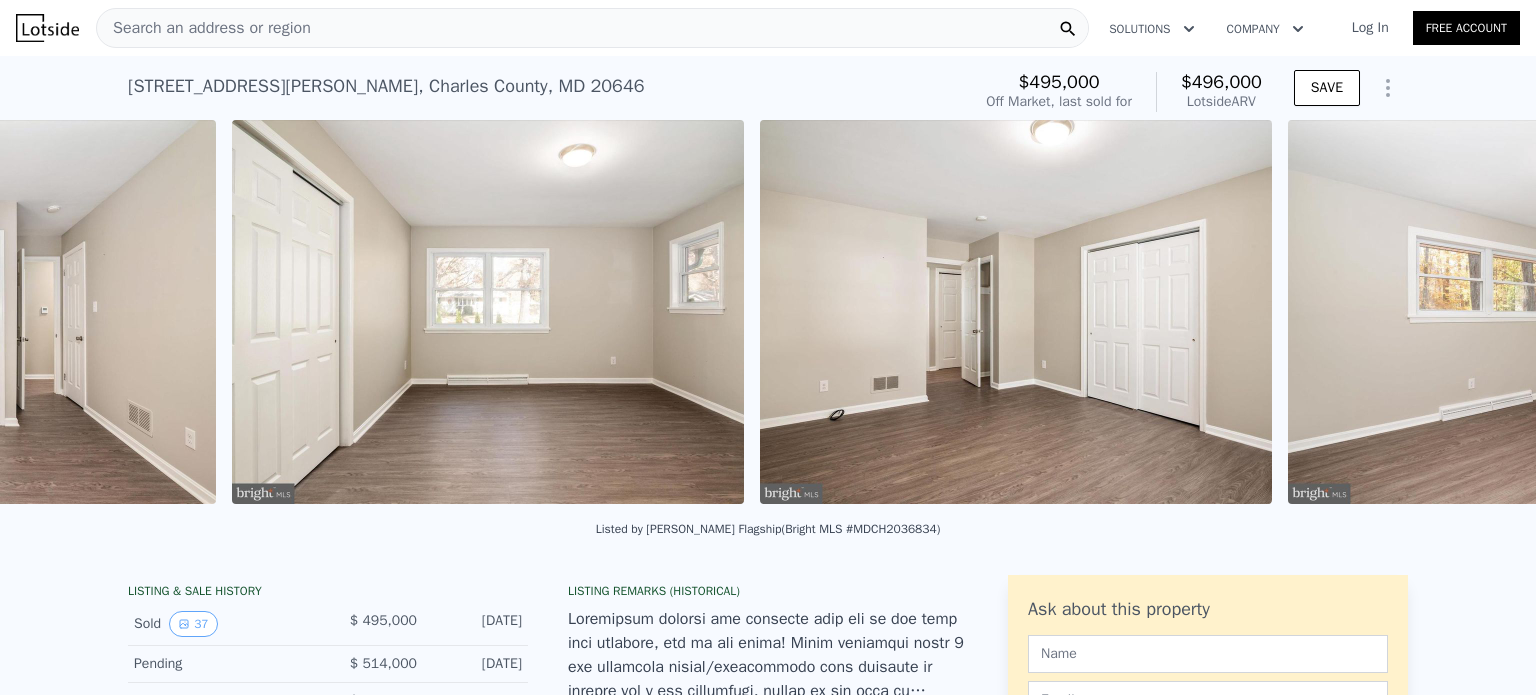 scroll, scrollTop: 0, scrollLeft: 11539, axis: horizontal 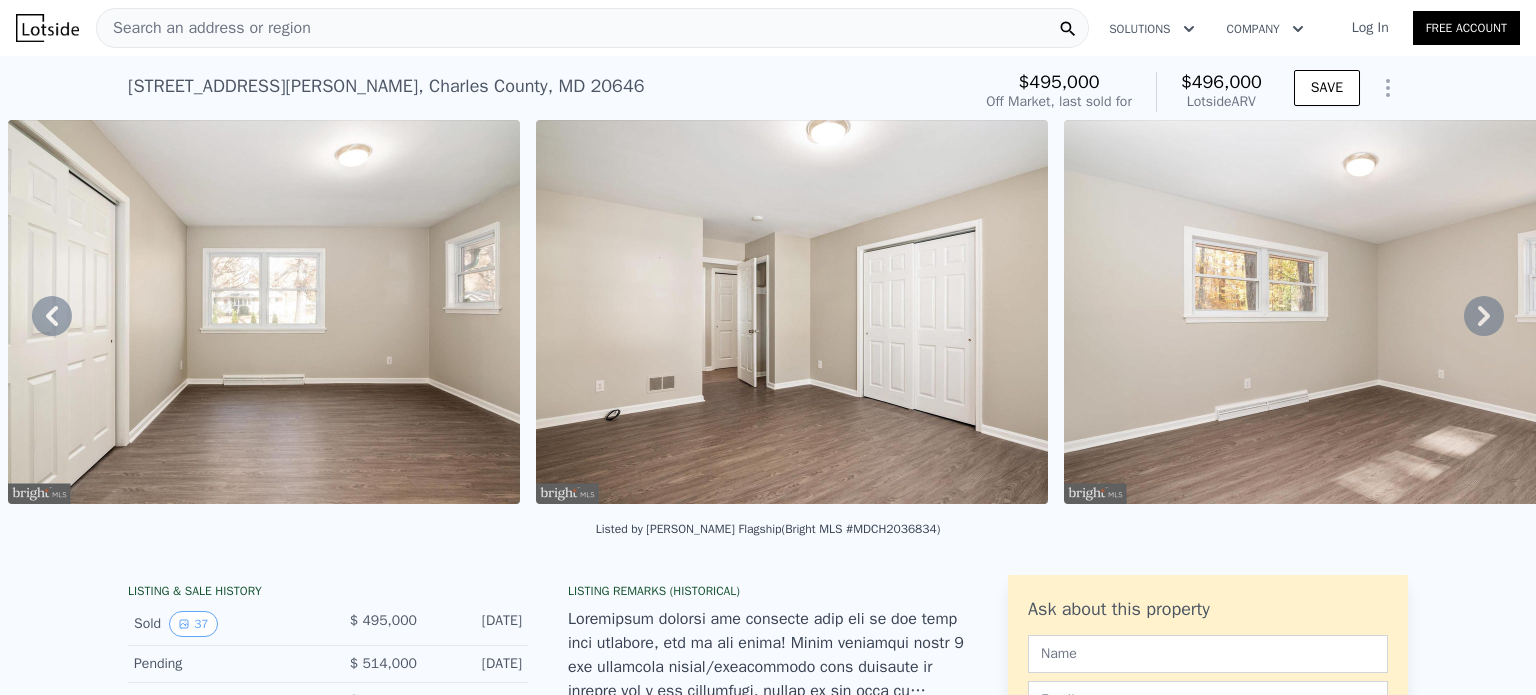 click 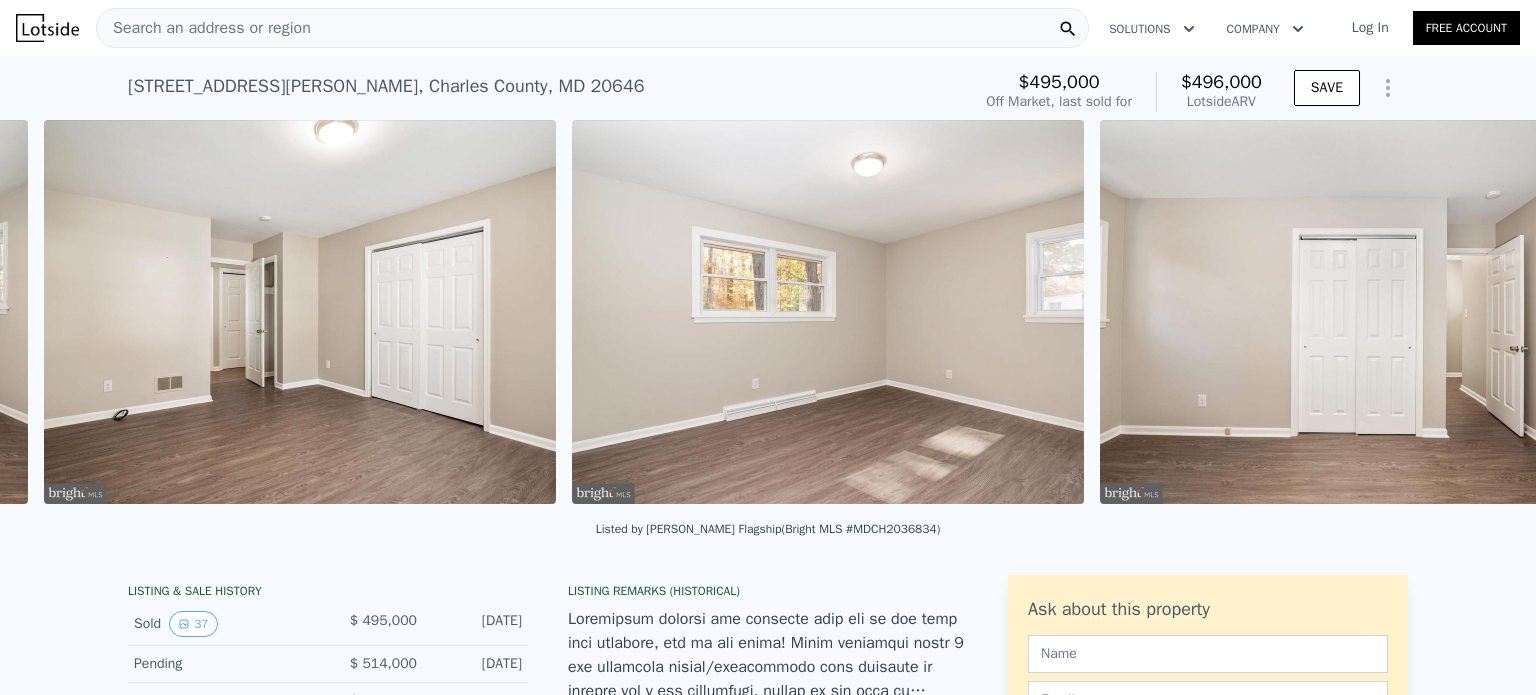 scroll, scrollTop: 0, scrollLeft: 12067, axis: horizontal 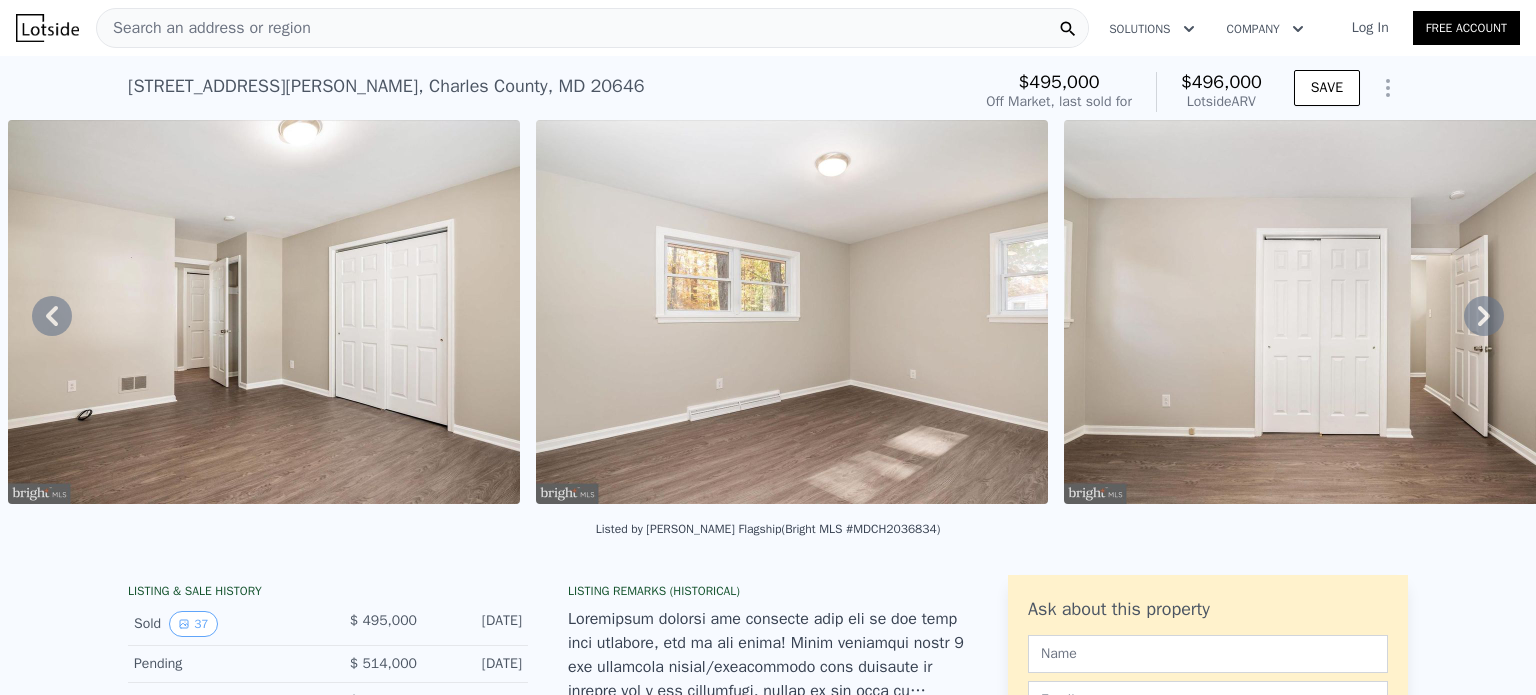 click 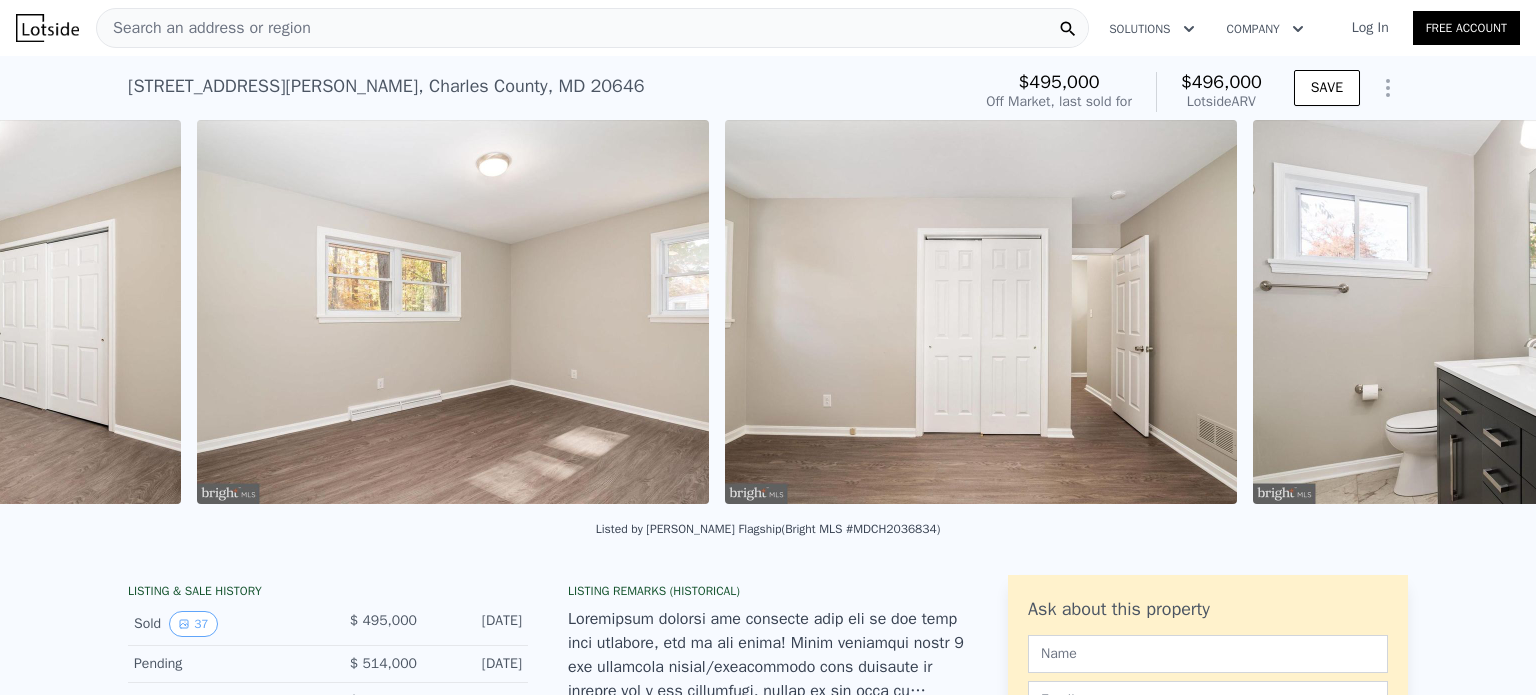scroll, scrollTop: 0, scrollLeft: 12595, axis: horizontal 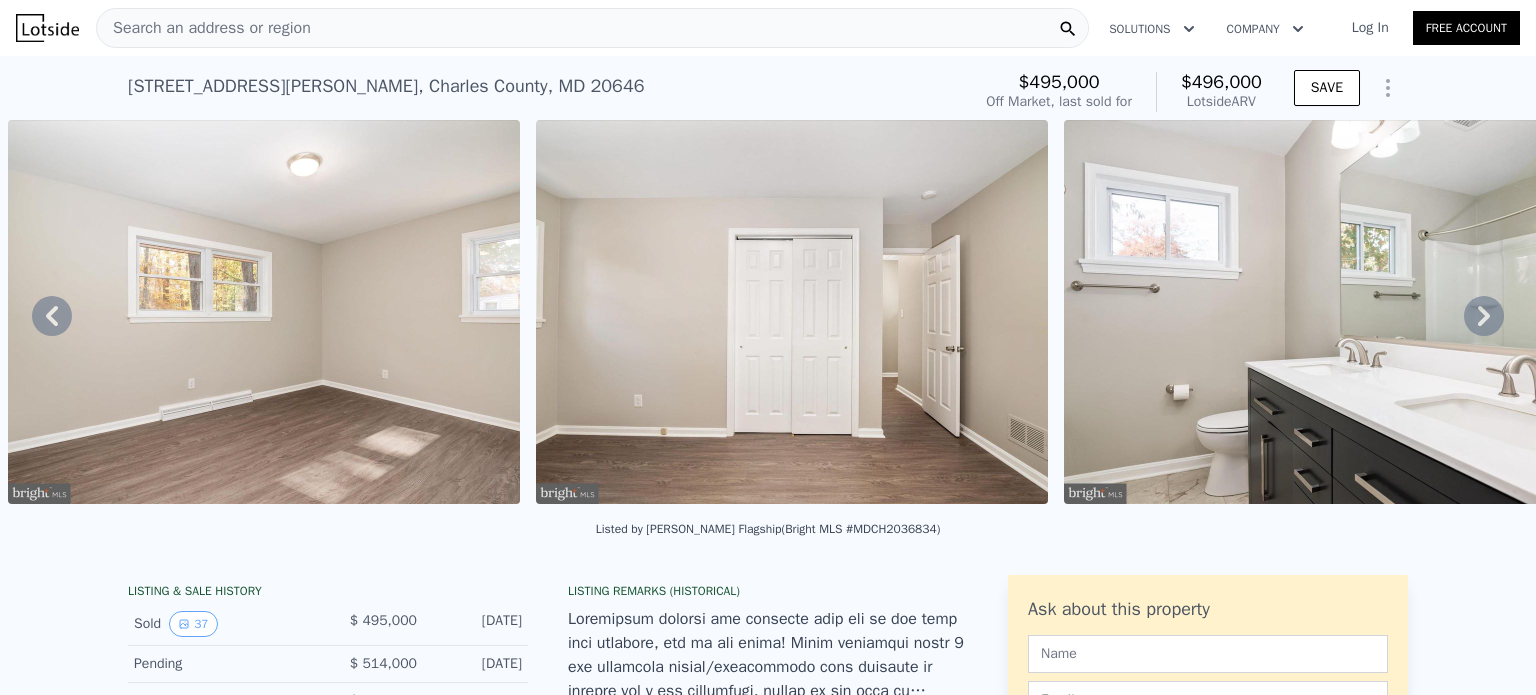 click 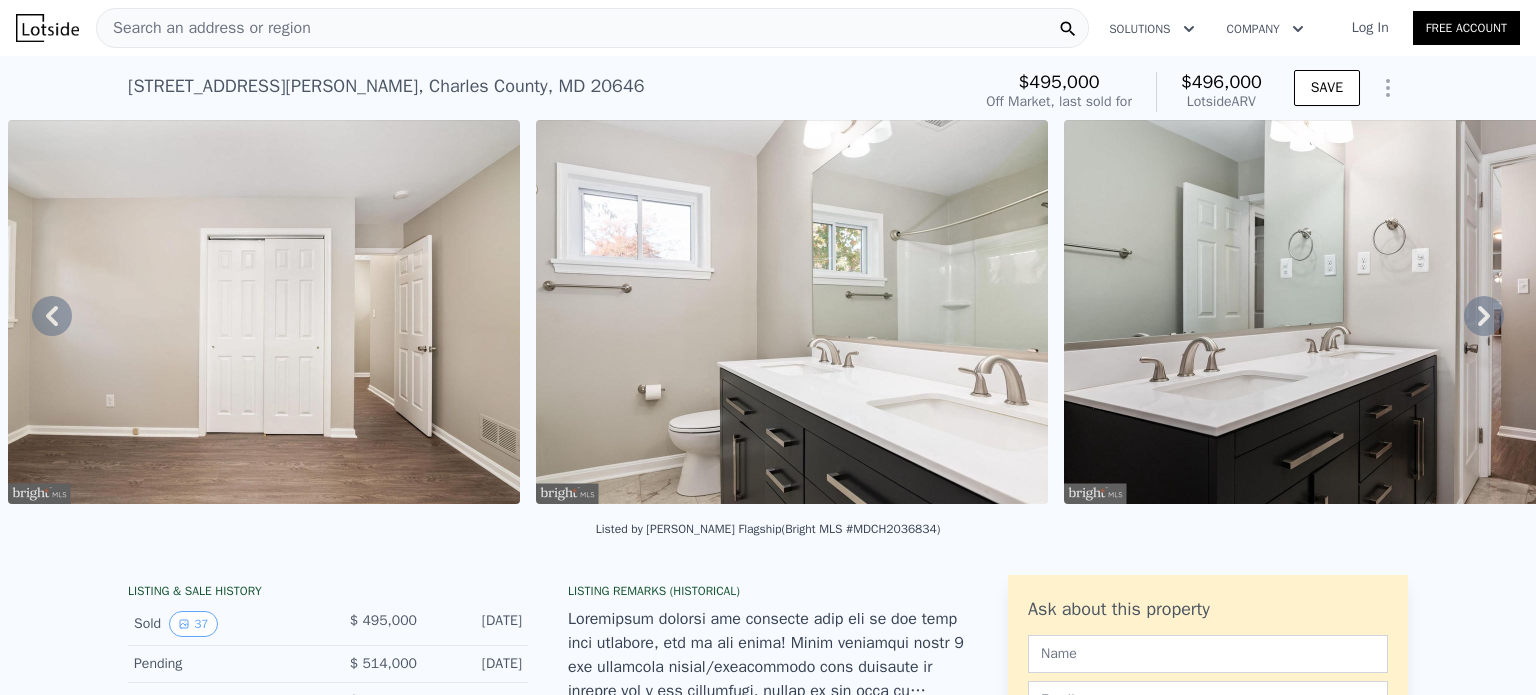 click 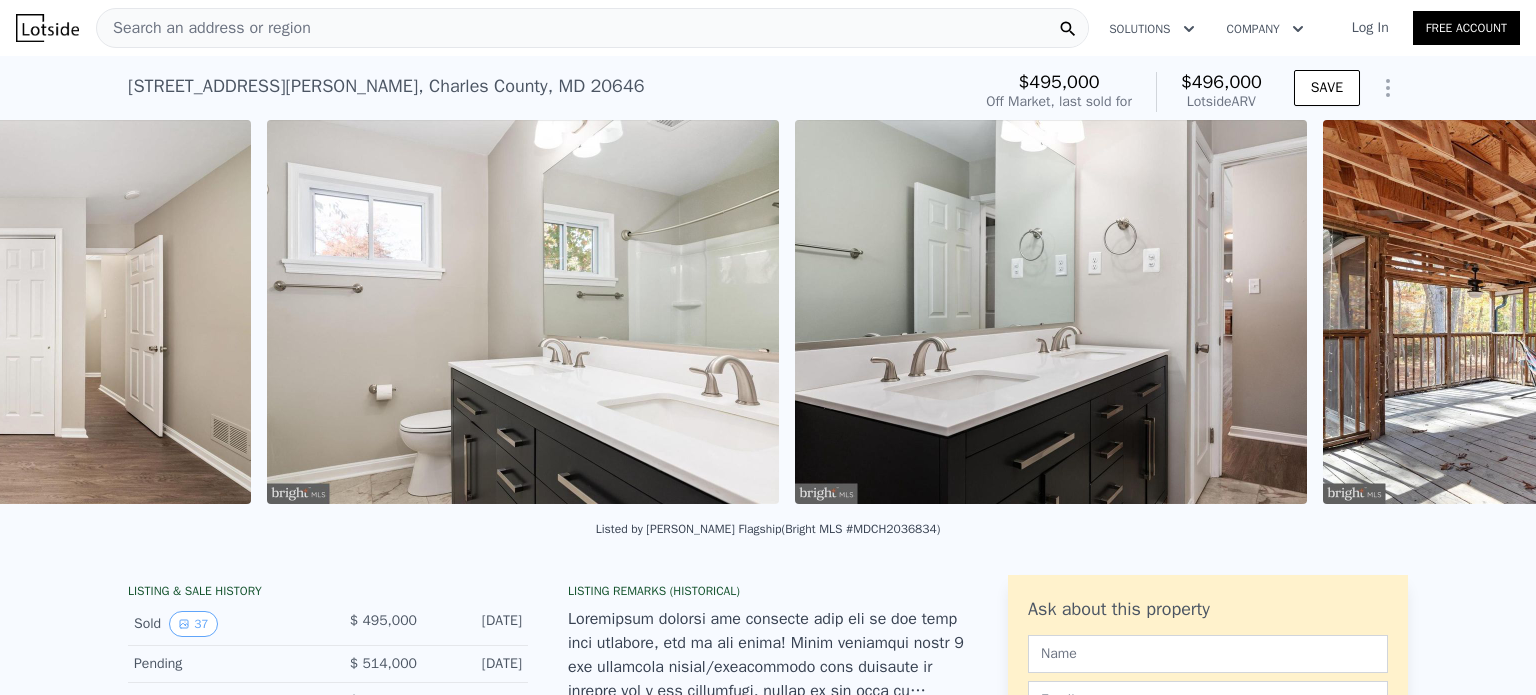 scroll, scrollTop: 0, scrollLeft: 13651, axis: horizontal 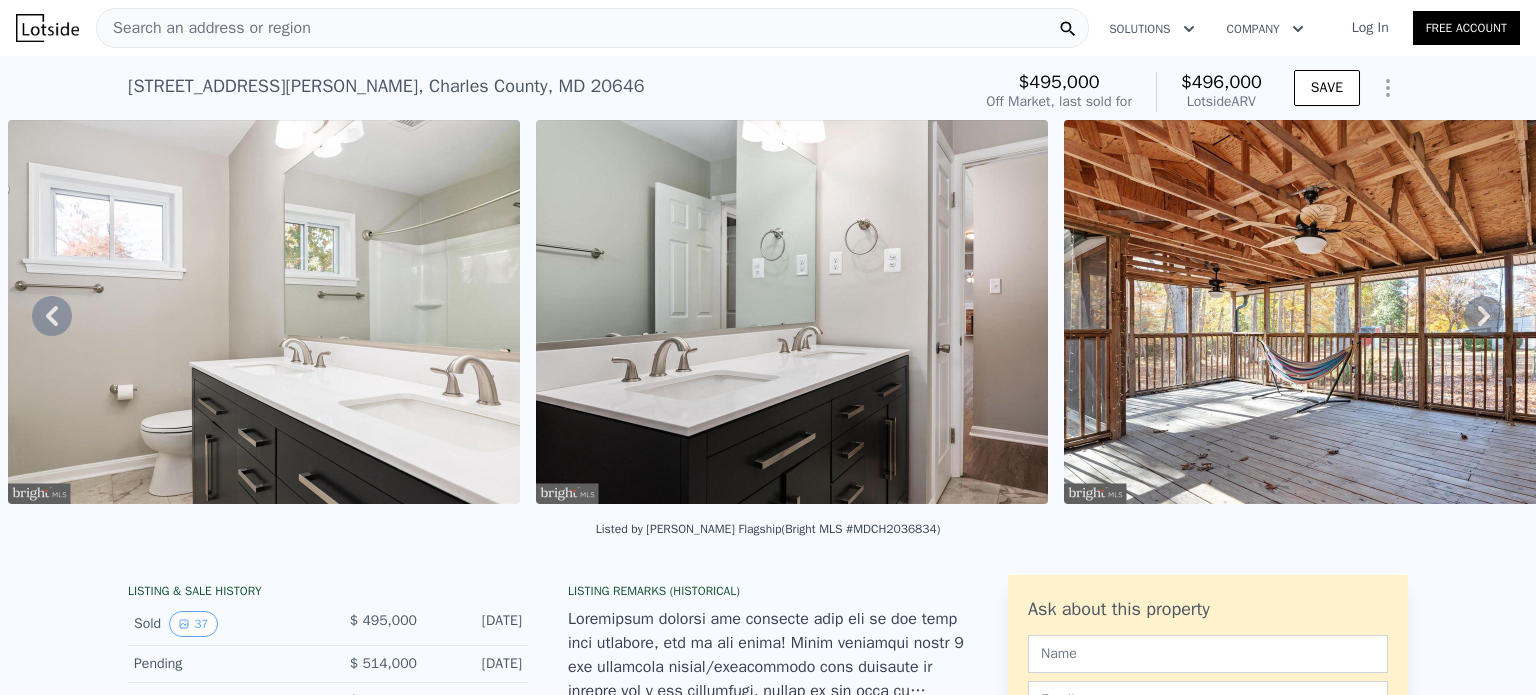 click 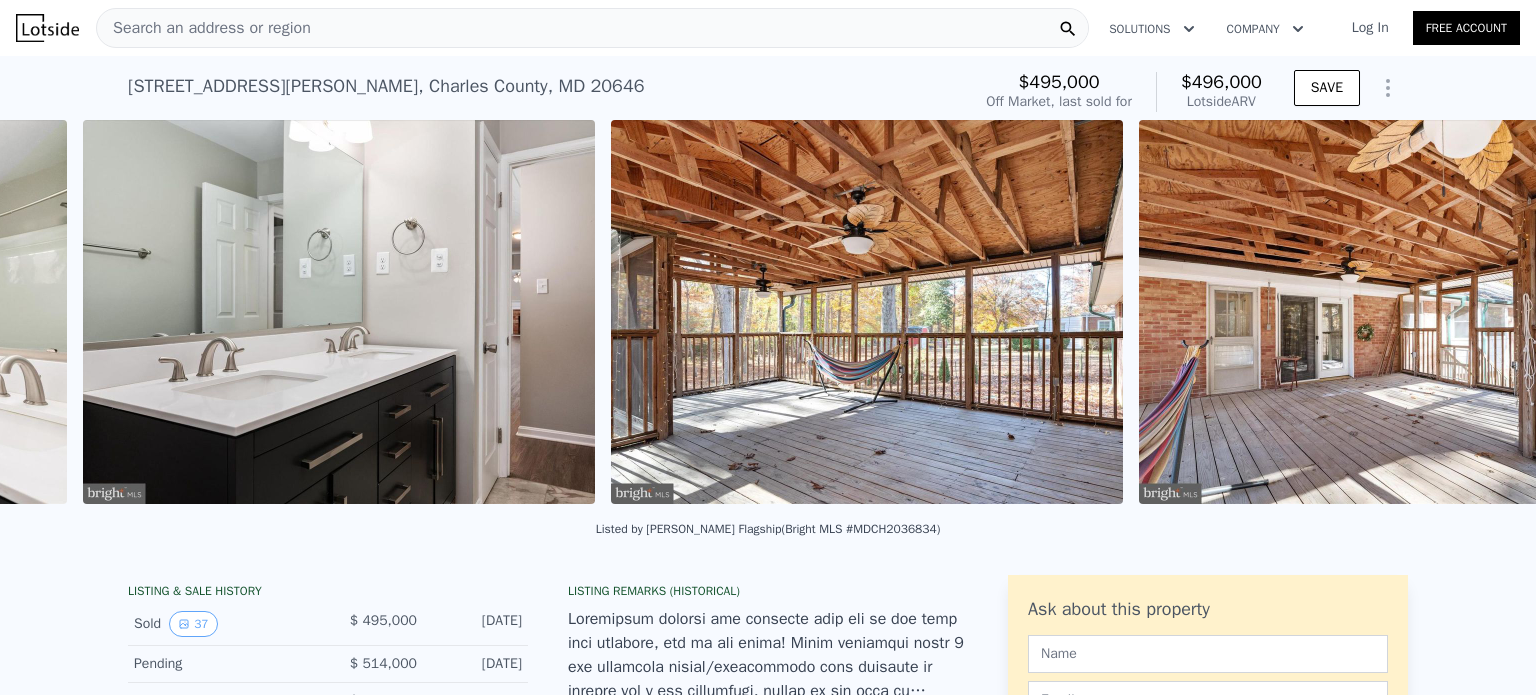 scroll, scrollTop: 0, scrollLeft: 14179, axis: horizontal 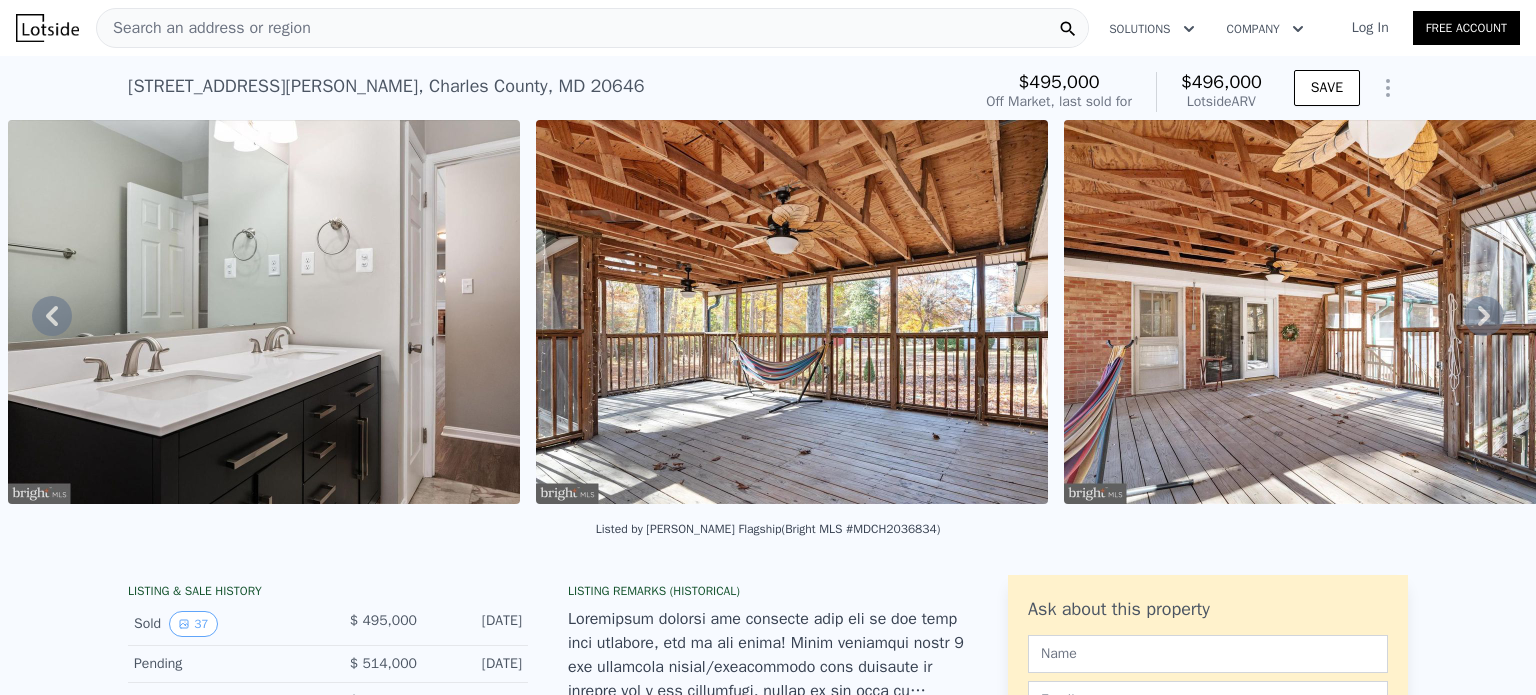 click 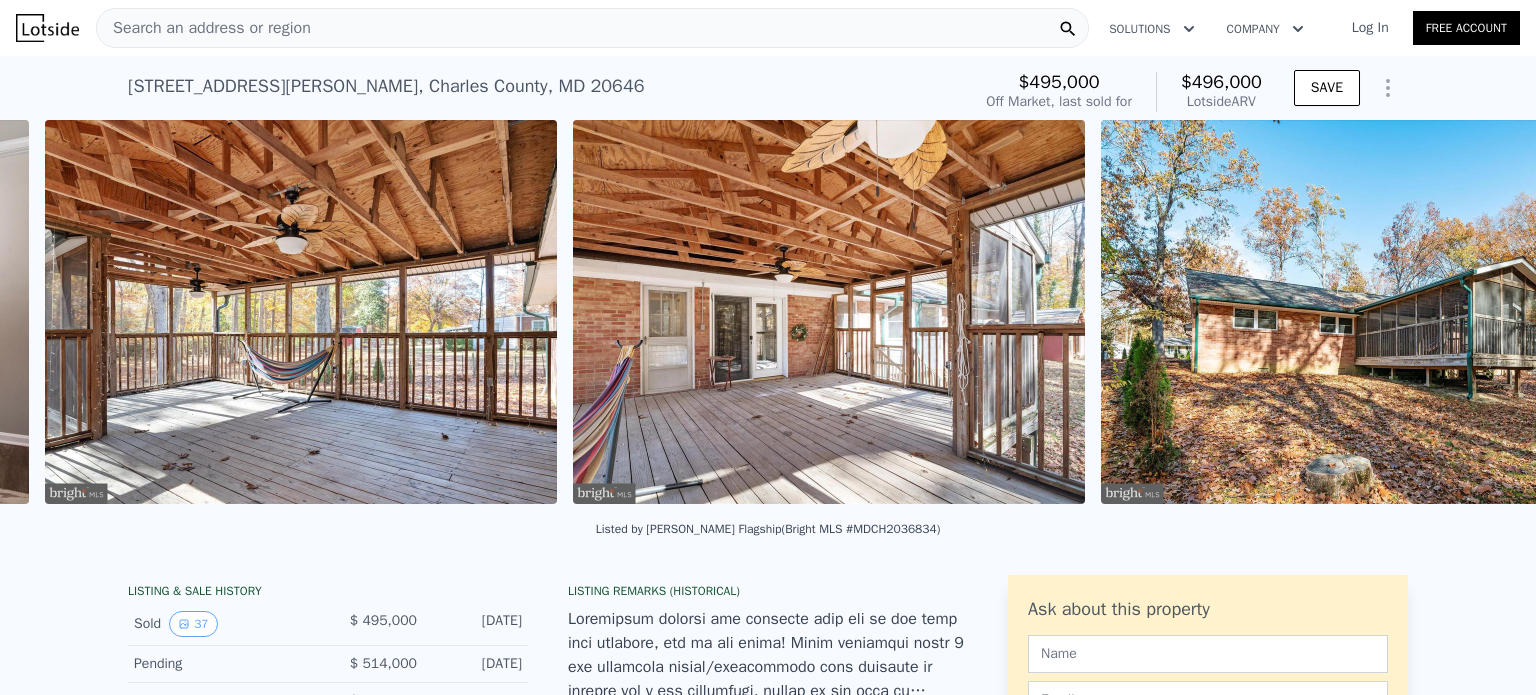scroll, scrollTop: 0, scrollLeft: 14707, axis: horizontal 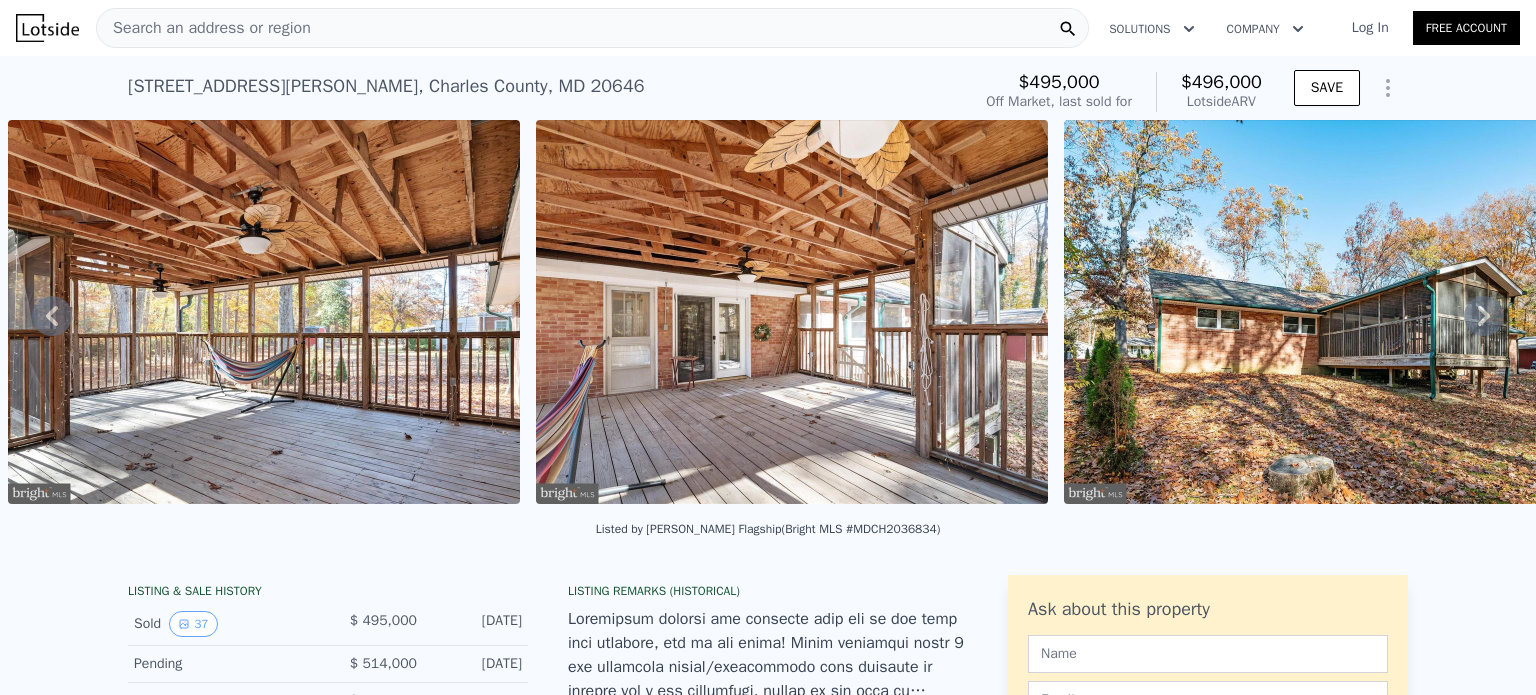 click 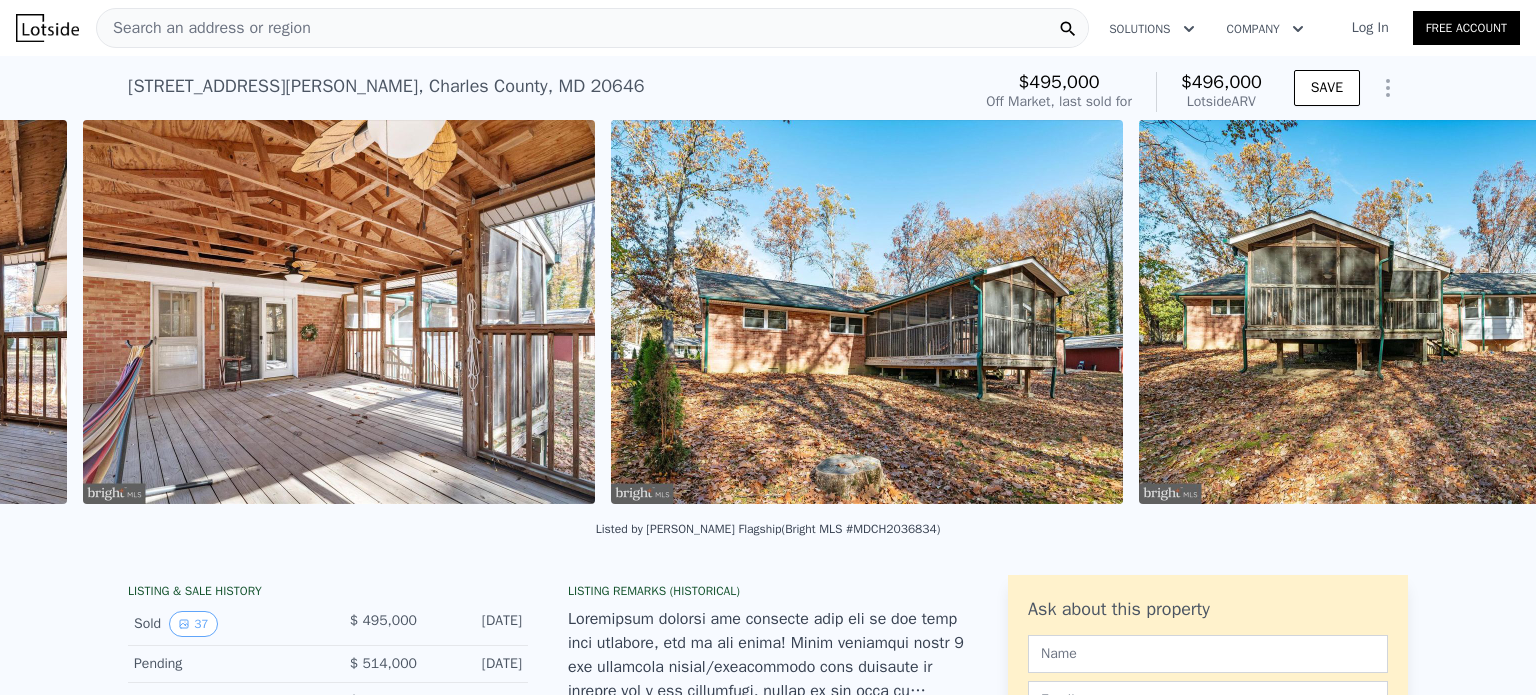 scroll, scrollTop: 0, scrollLeft: 15235, axis: horizontal 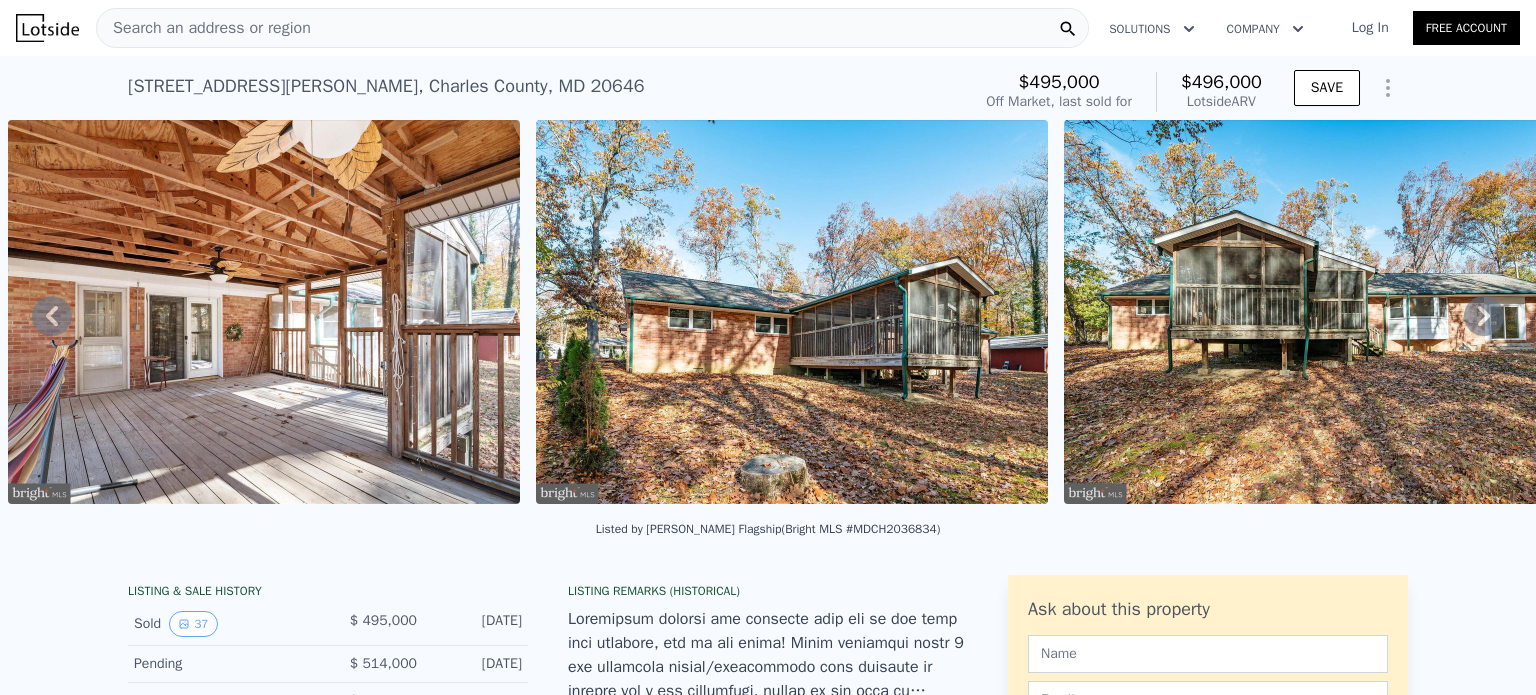 click 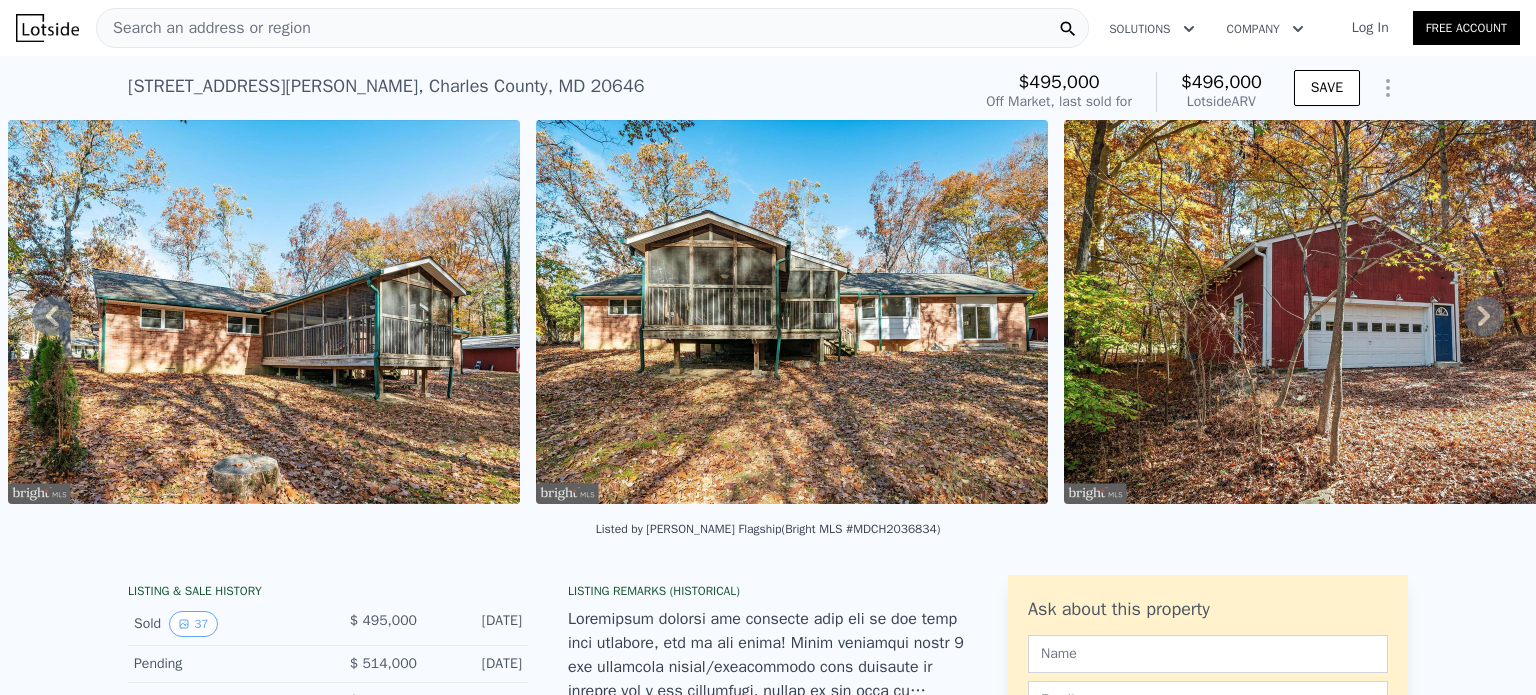 click 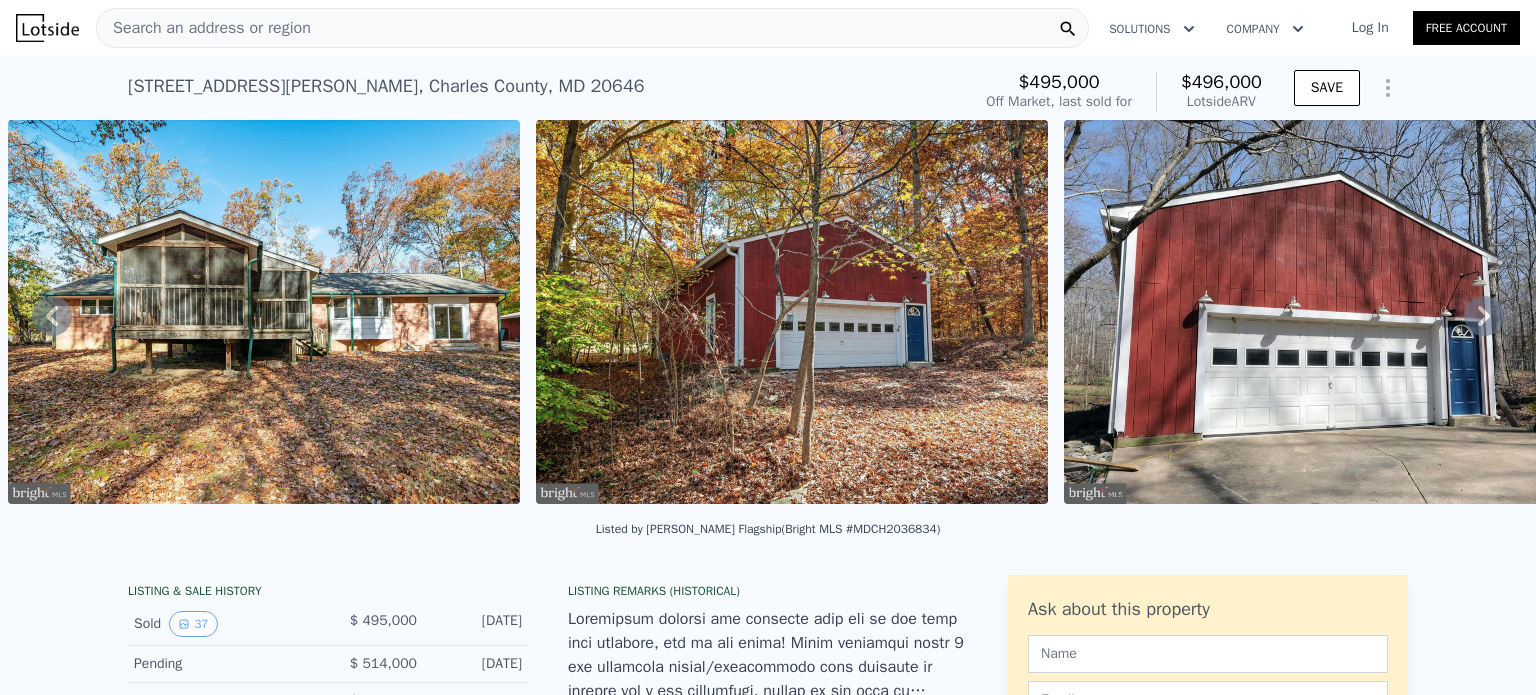 click 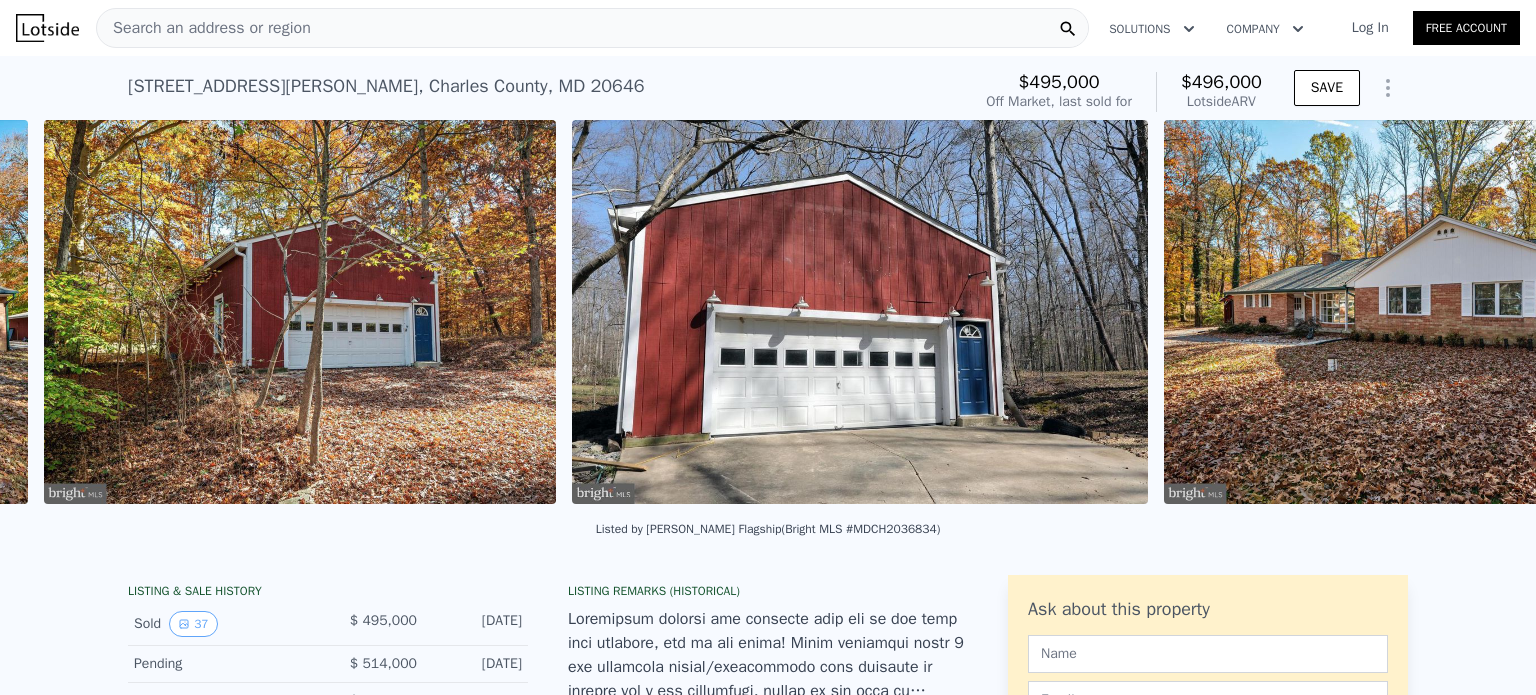 scroll, scrollTop: 0, scrollLeft: 16819, axis: horizontal 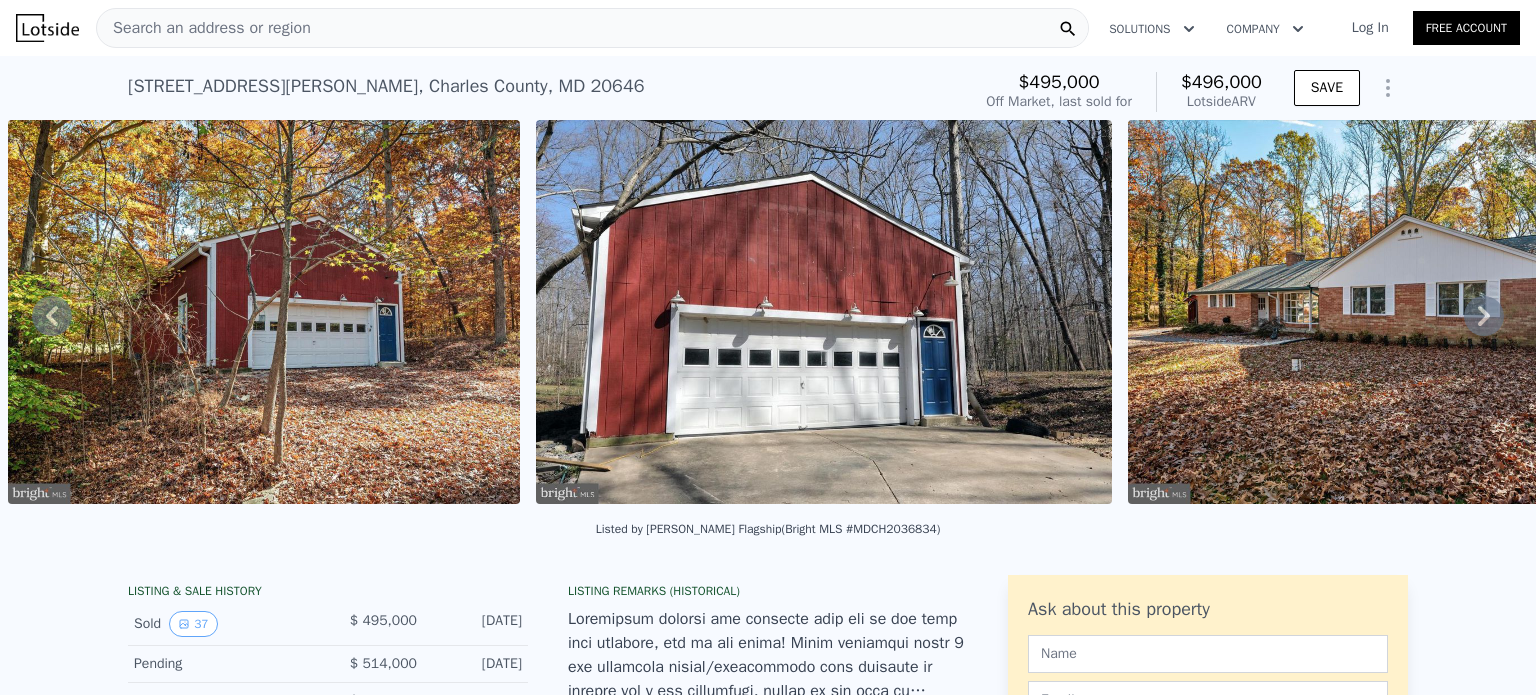 click on "•
+ −
•
+ − STREET VIEW Loading...   SATELLITE VIEW" at bounding box center [768, 315] 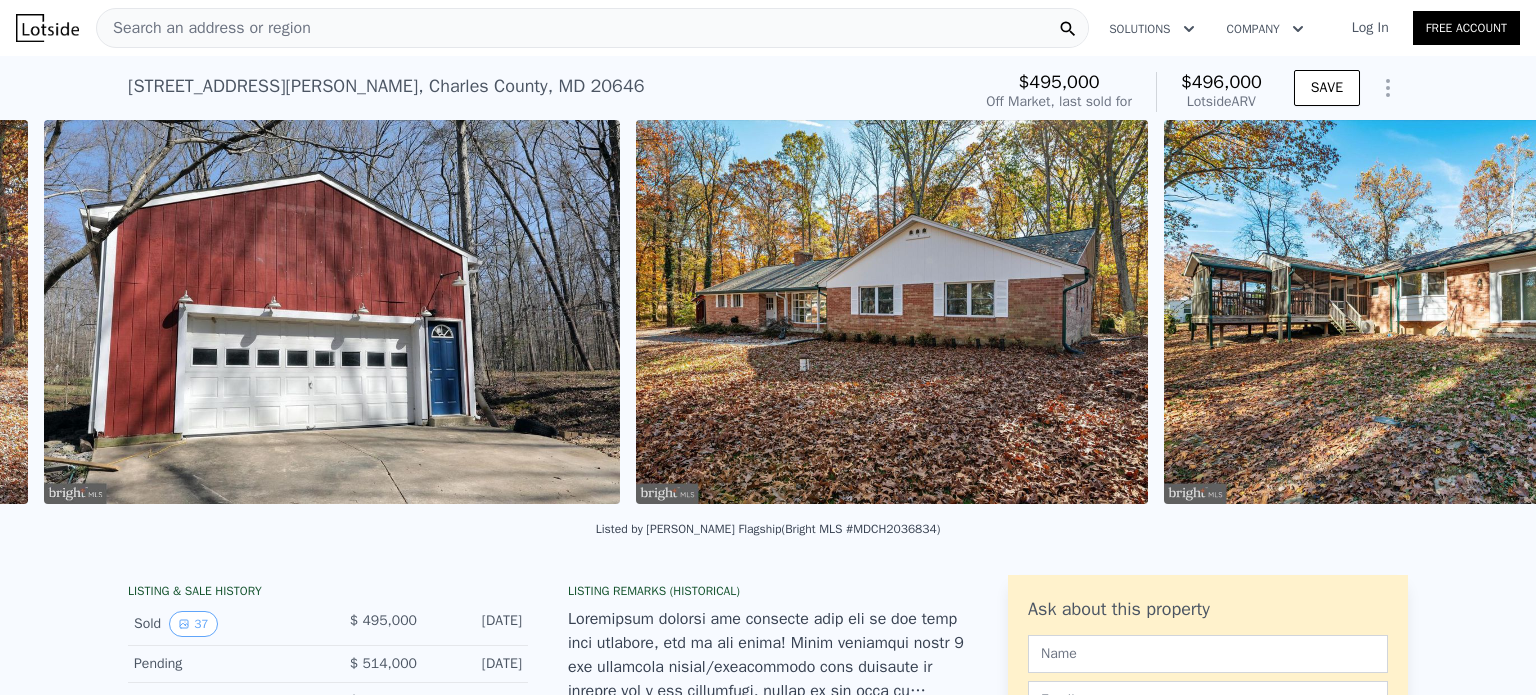 scroll, scrollTop: 0, scrollLeft: 17347, axis: horizontal 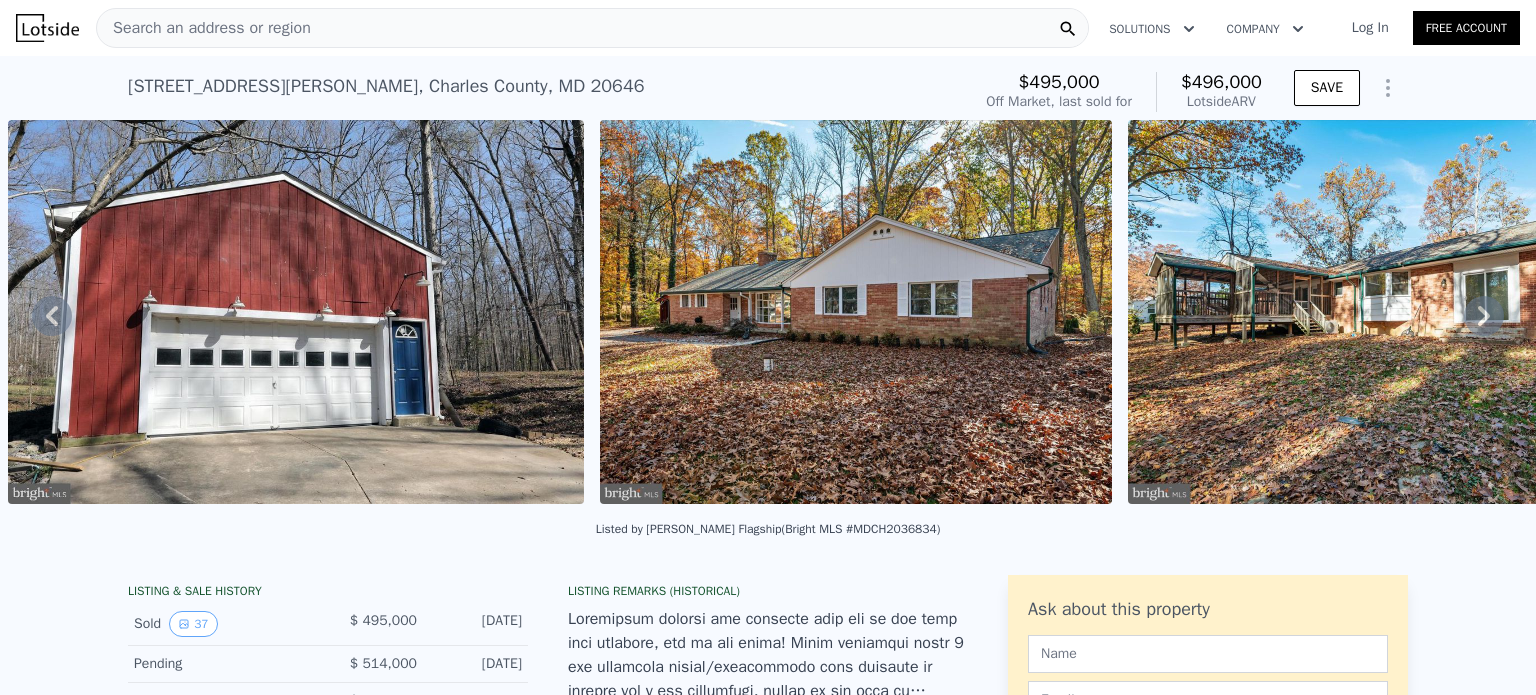 click 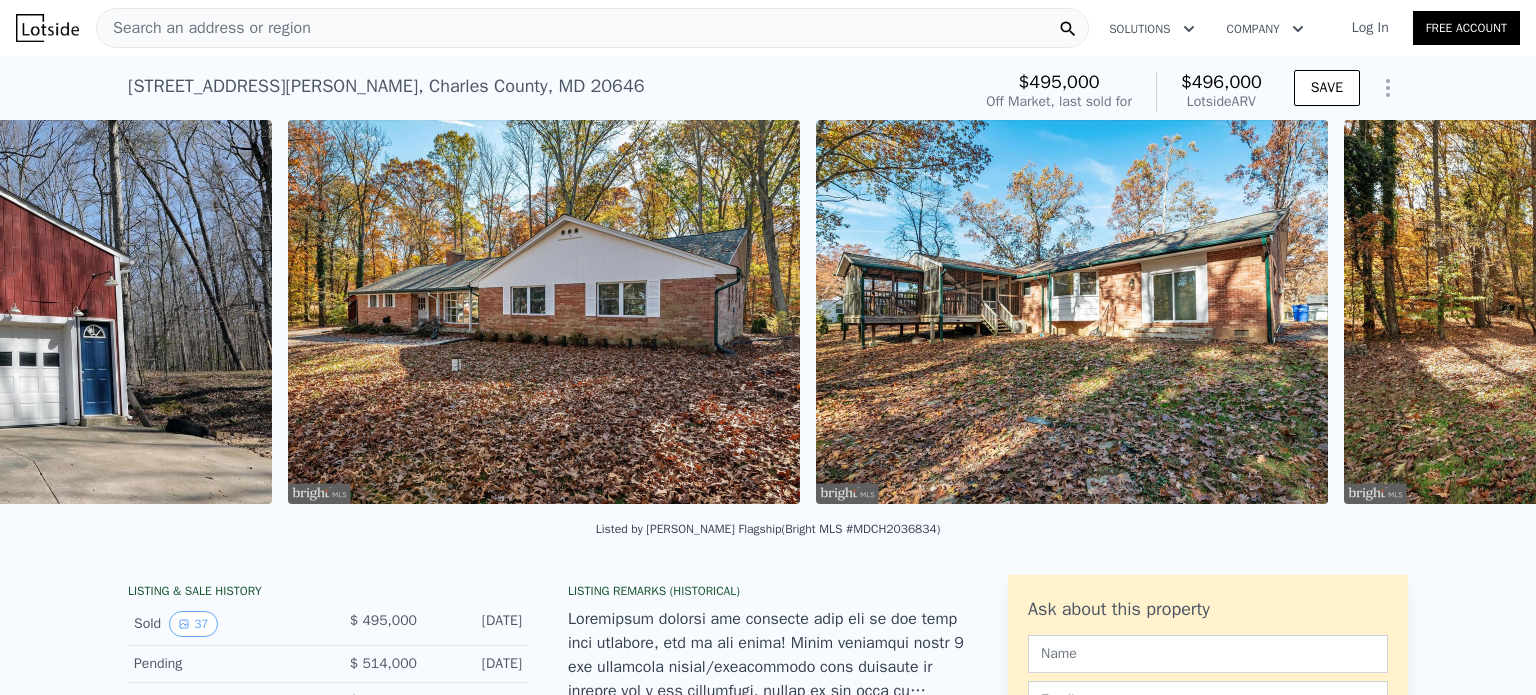 scroll, scrollTop: 0, scrollLeft: 17938, axis: horizontal 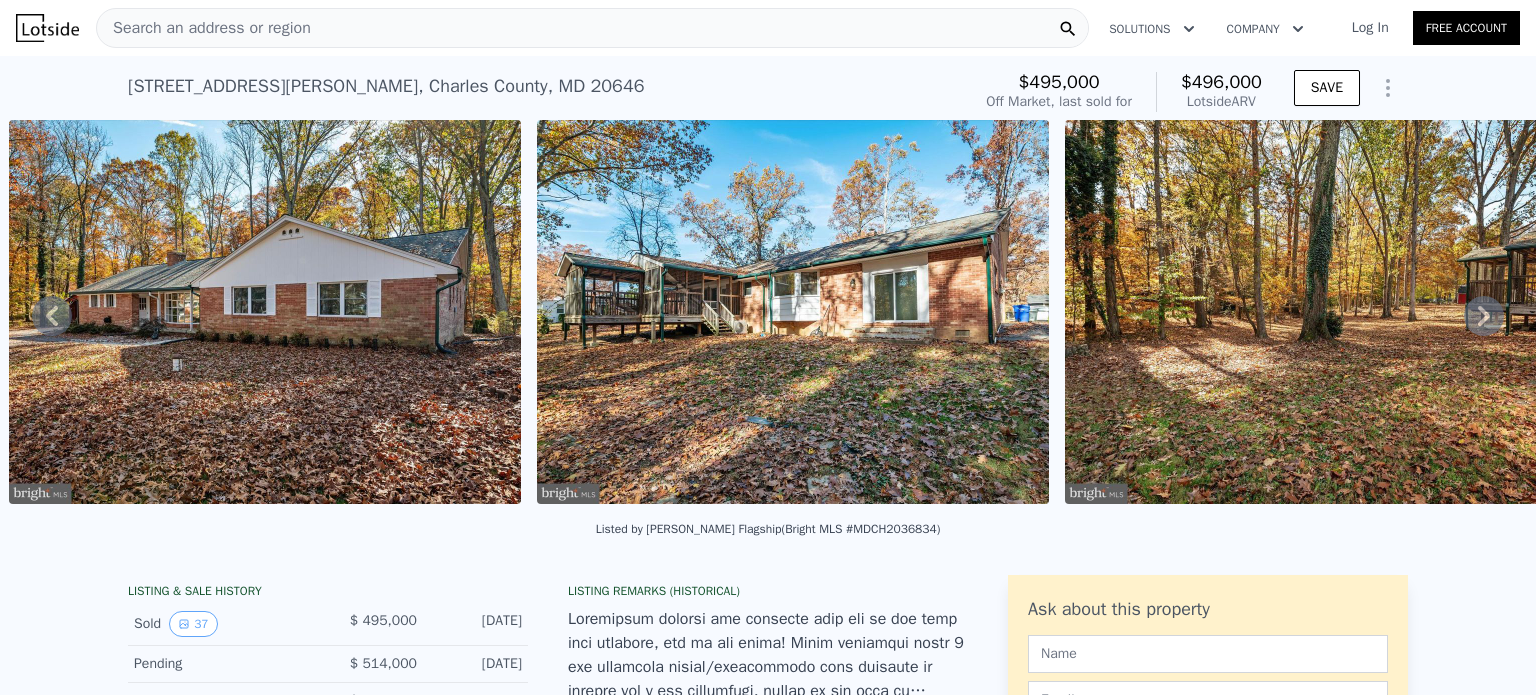 click 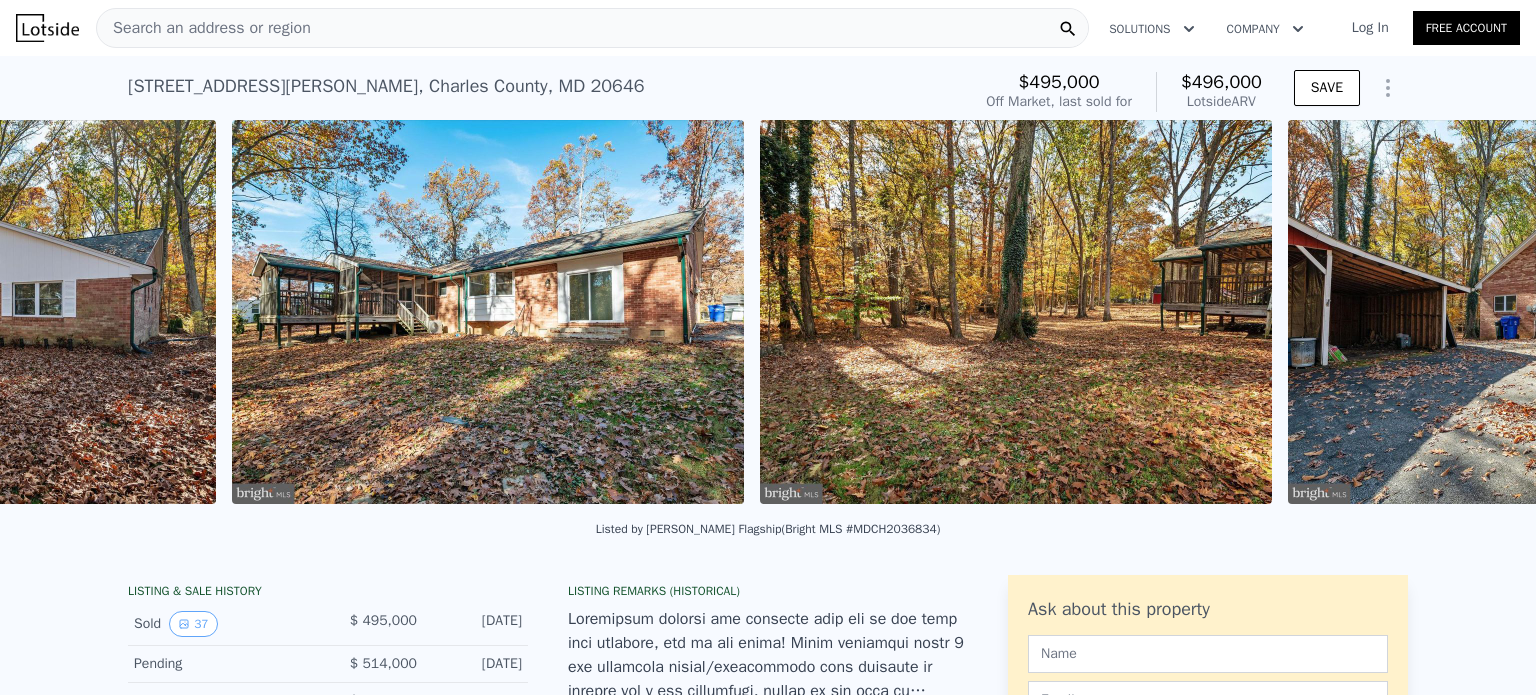 scroll, scrollTop: 0, scrollLeft: 18466, axis: horizontal 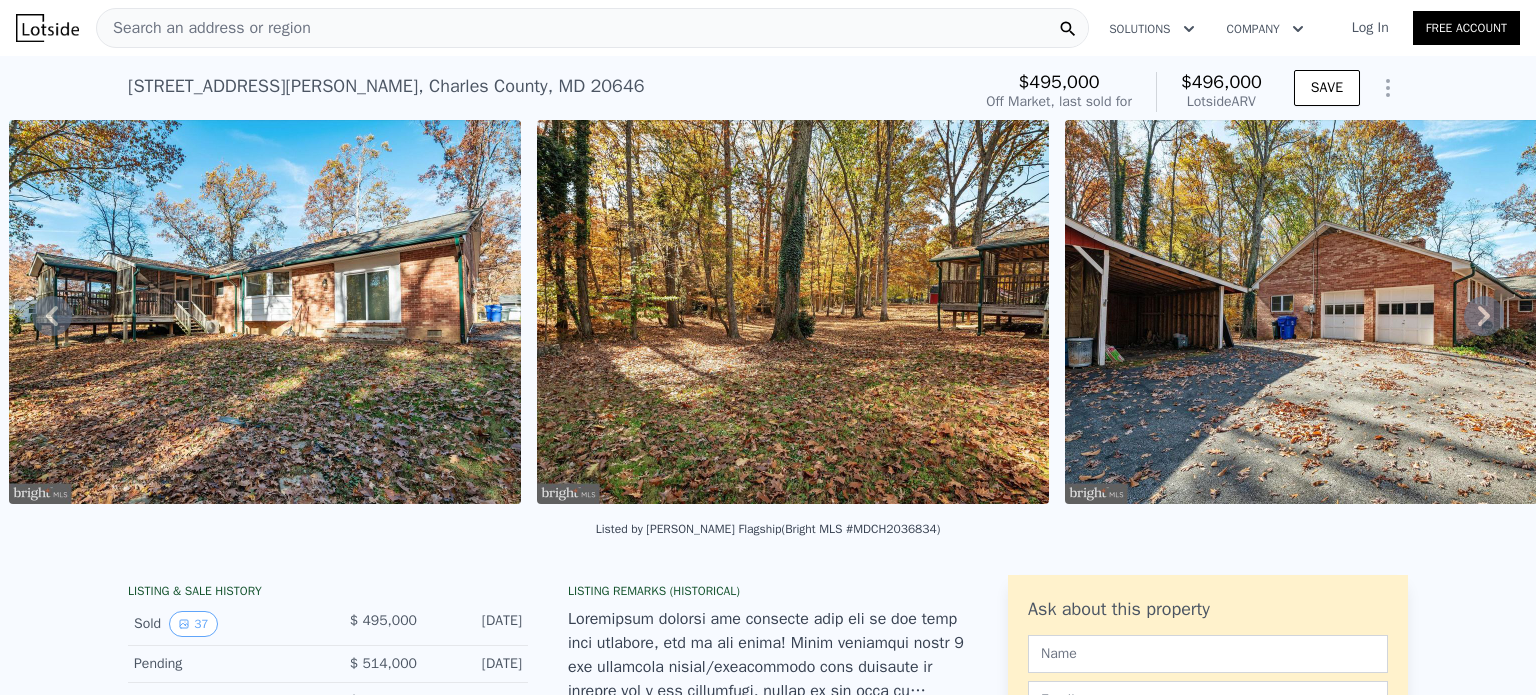 click 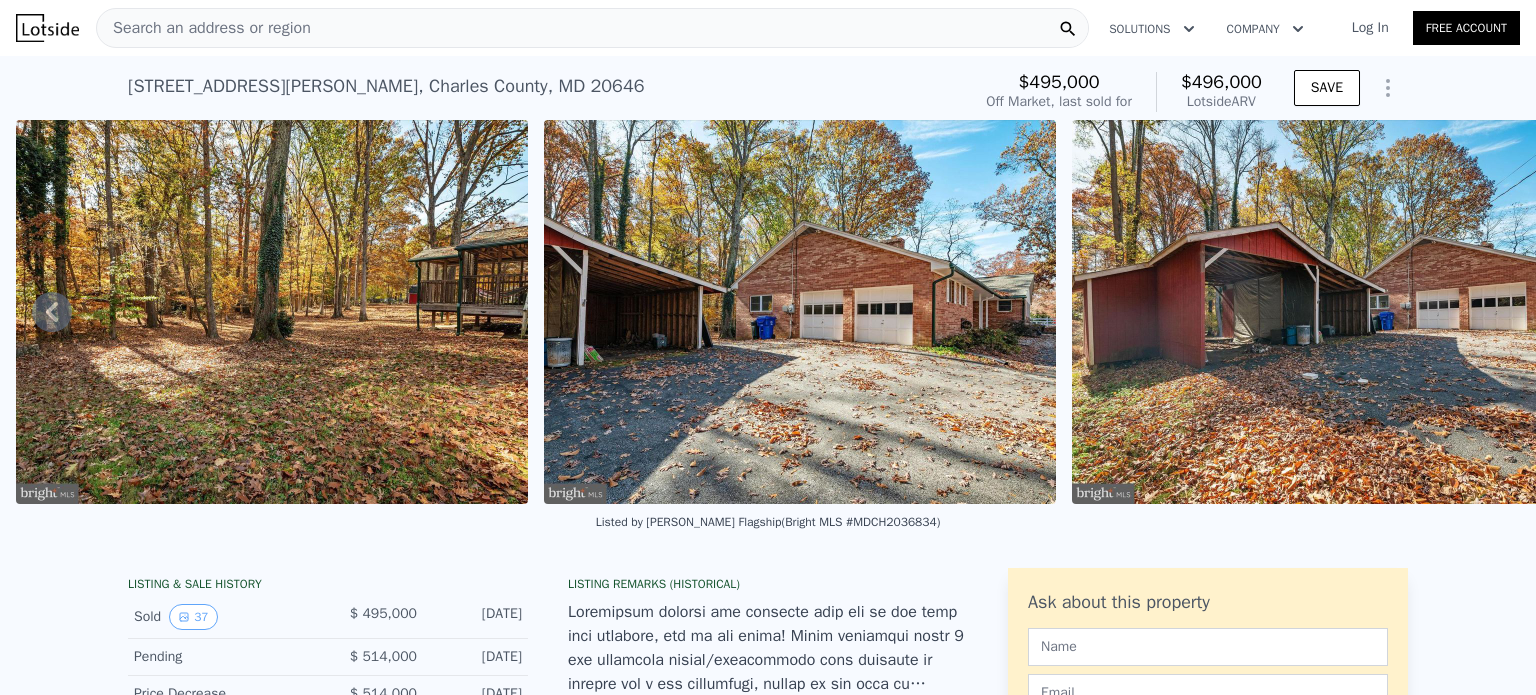 click at bounding box center (1328, 312) 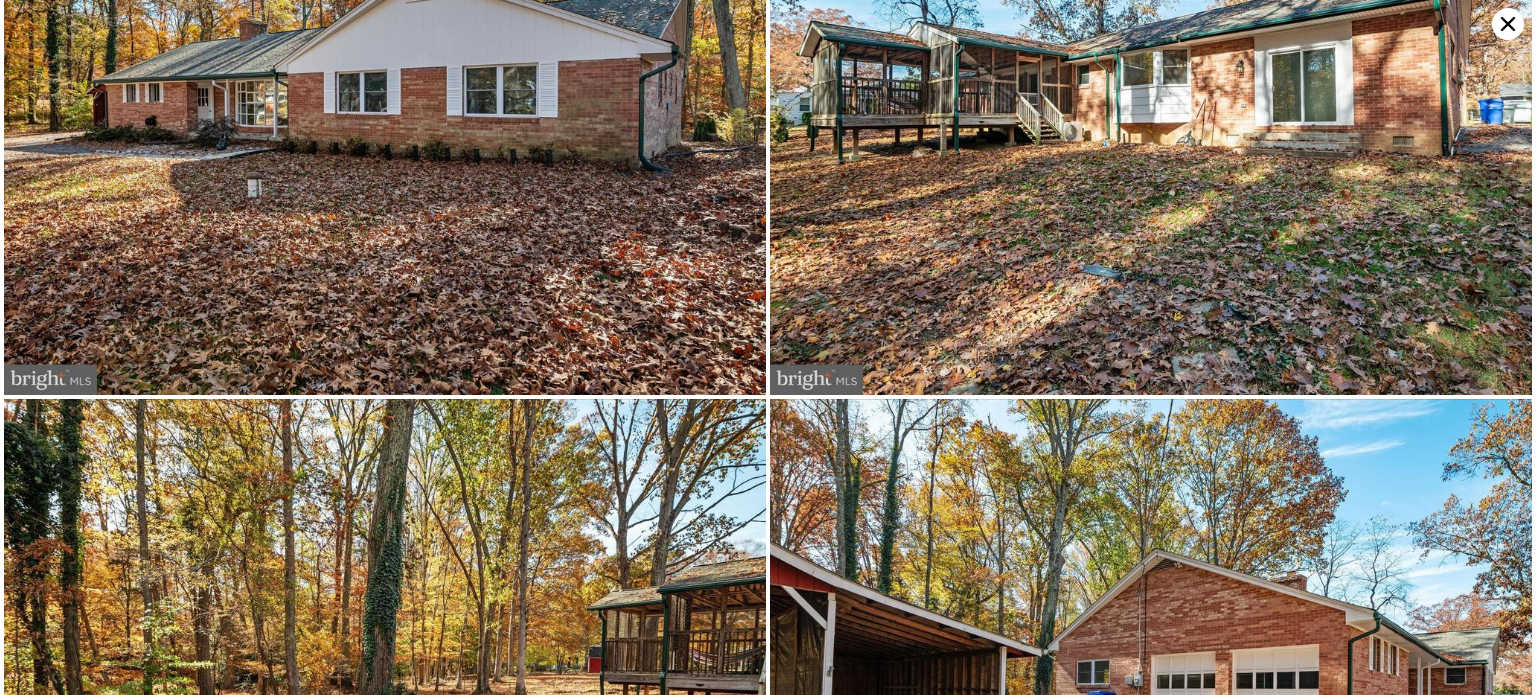 scroll, scrollTop: 10064, scrollLeft: 0, axis: vertical 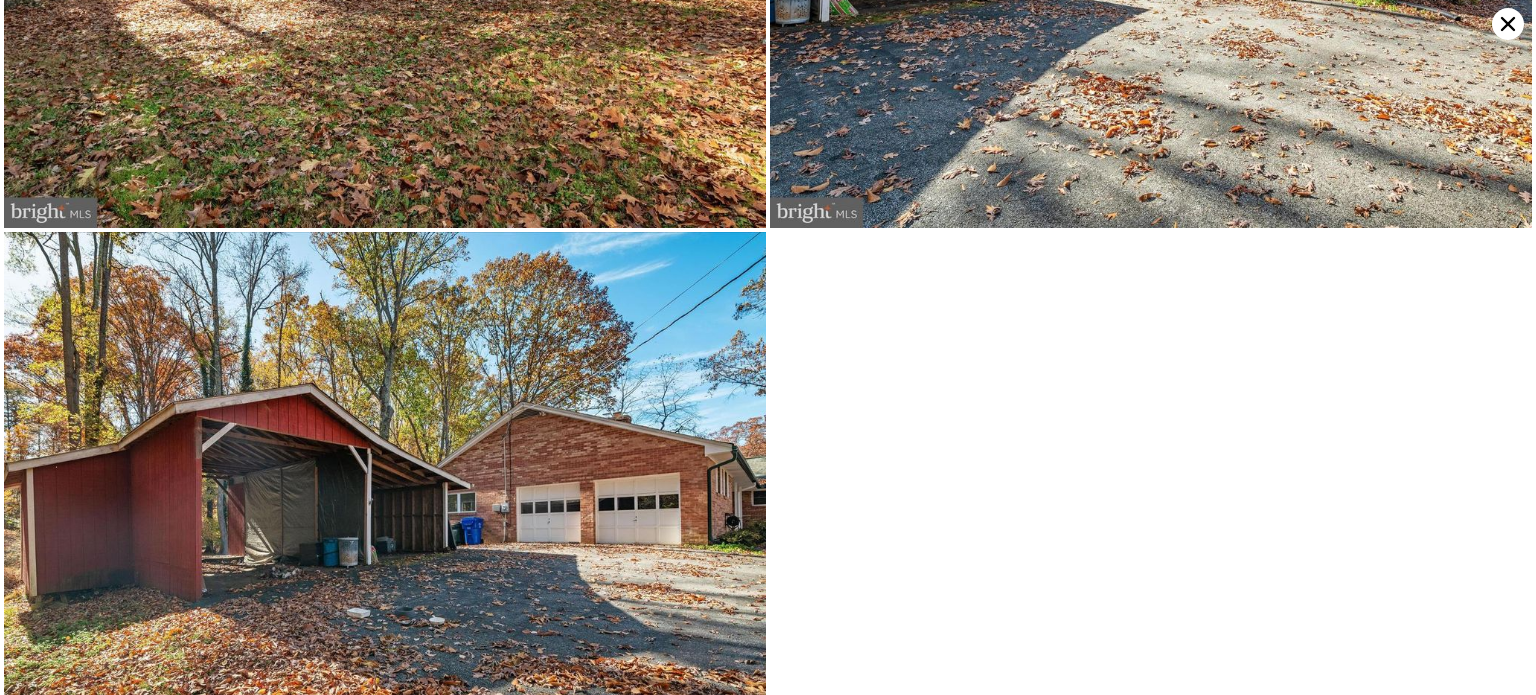 click at bounding box center (1150, -4631) 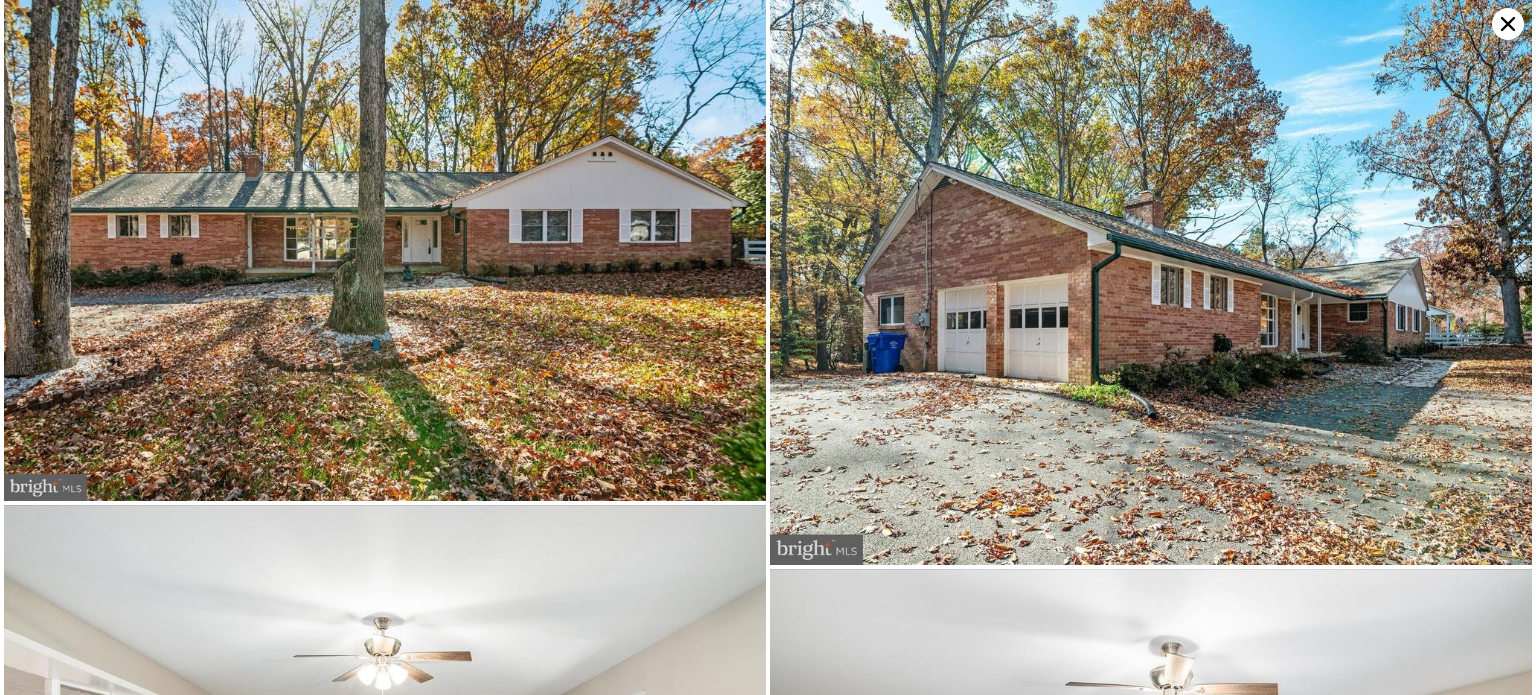 scroll, scrollTop: 0, scrollLeft: 0, axis: both 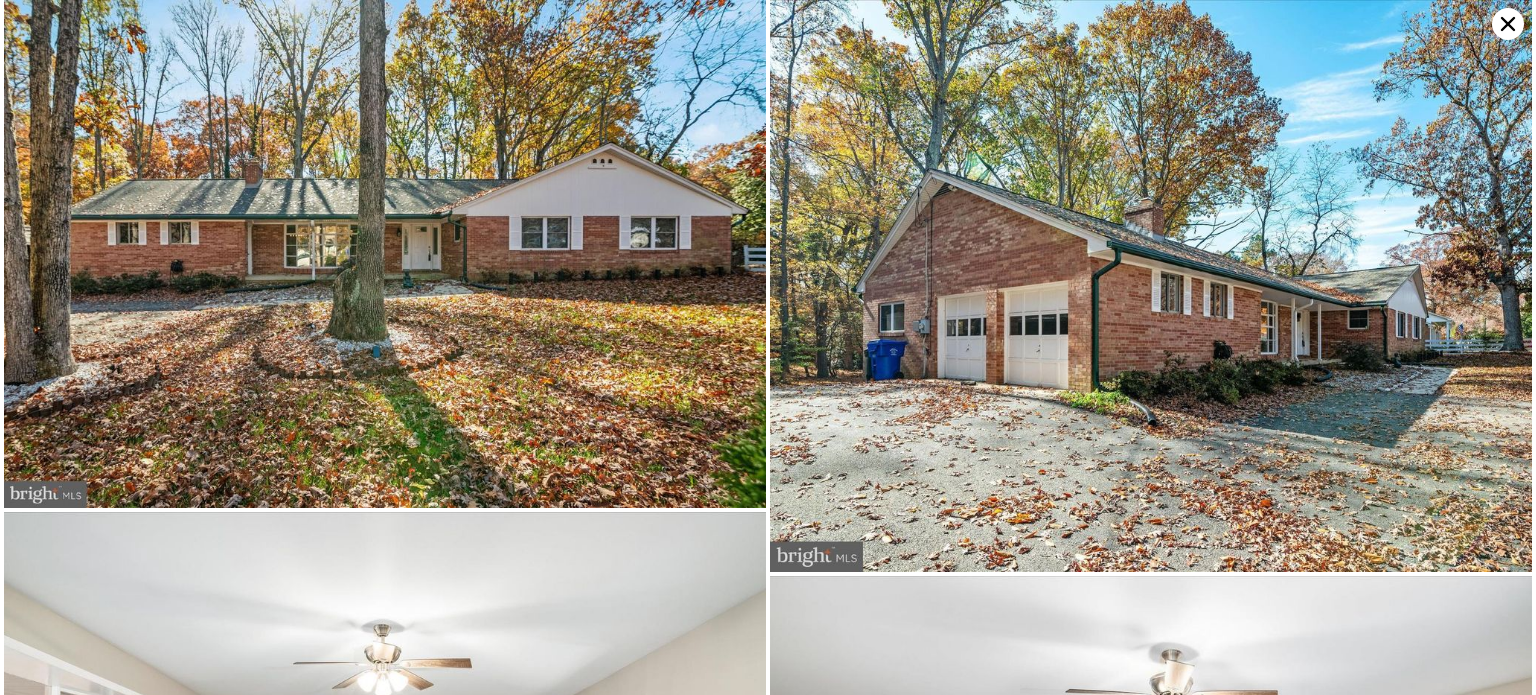 click 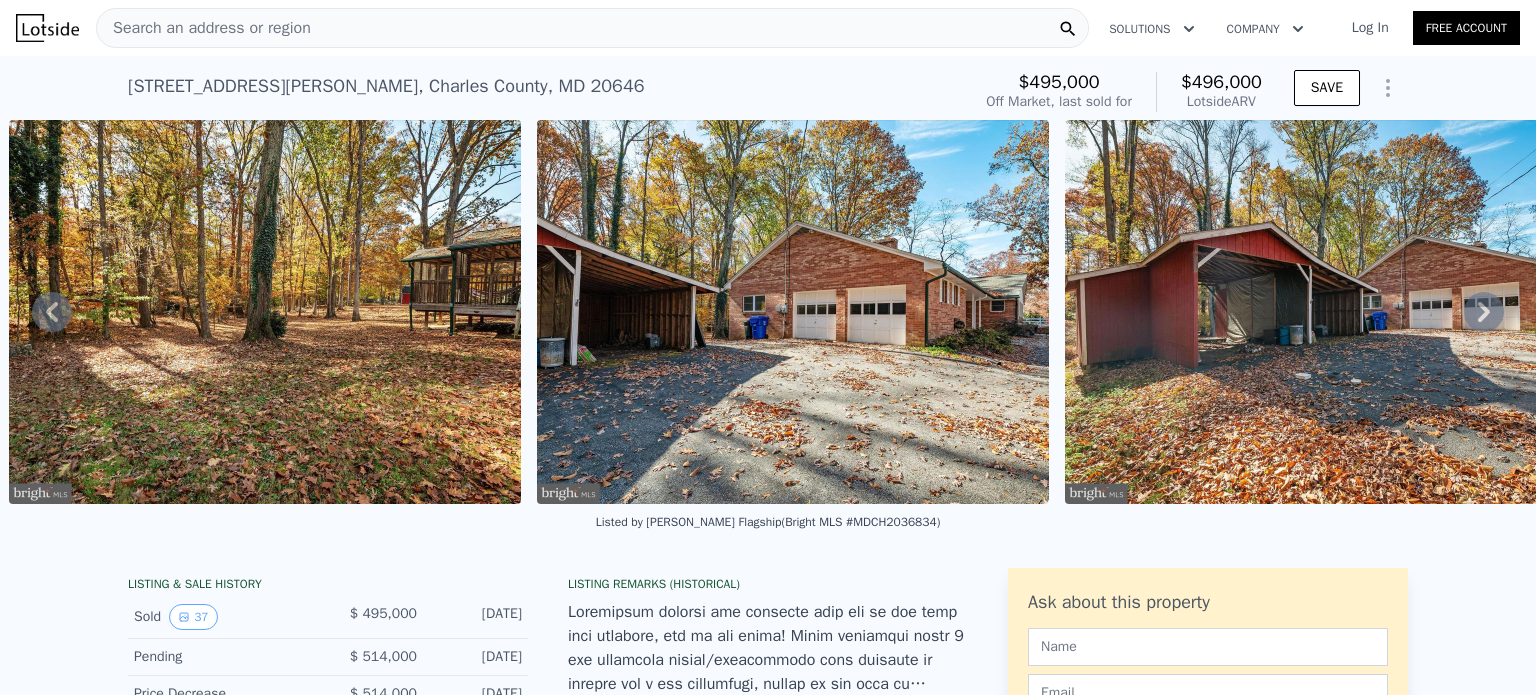 click 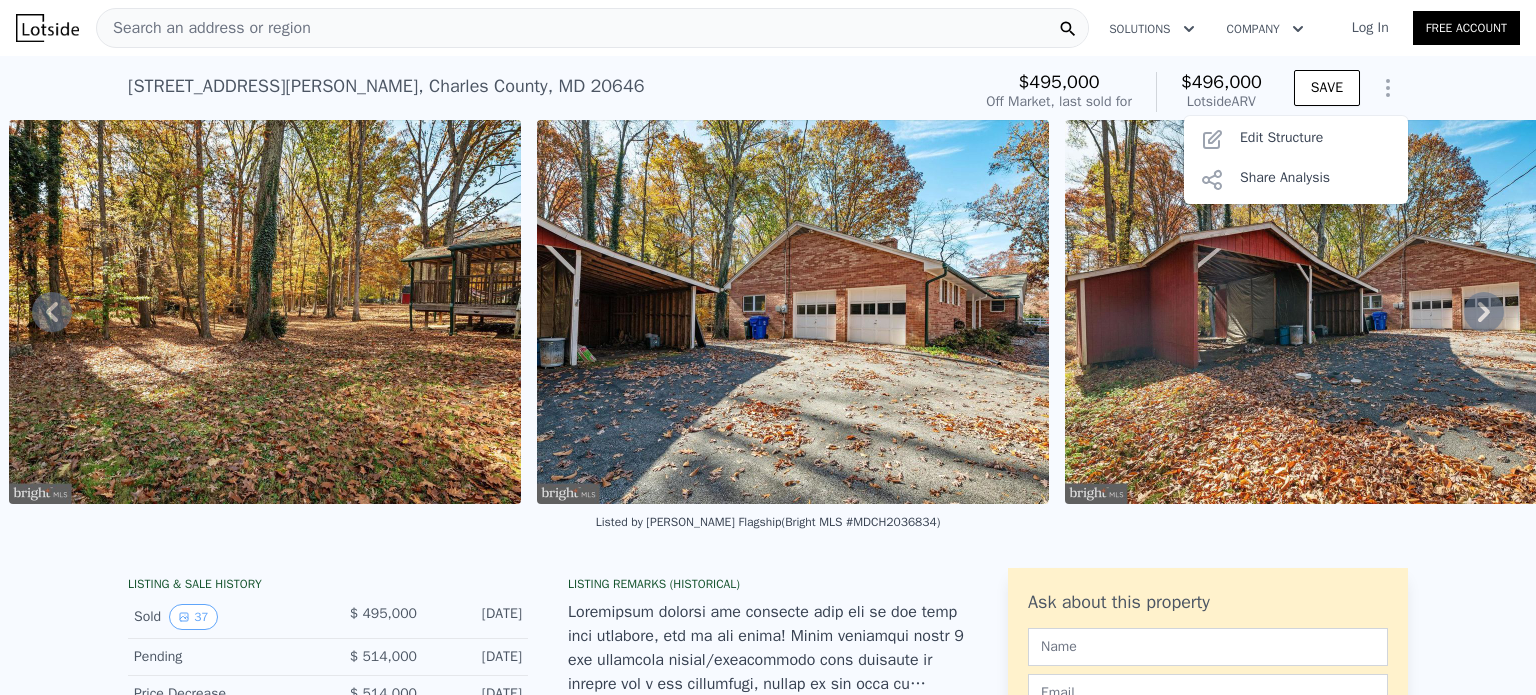 click on "[STREET_ADDRESS][PERSON_NAME] Sold [DATE] for  $495k (~ARV  $496k ) $495,000 Off Market, last sold for $496,000 Lotside  ARV SAVE Save Edit Structure Share Analysis" at bounding box center [768, 88] 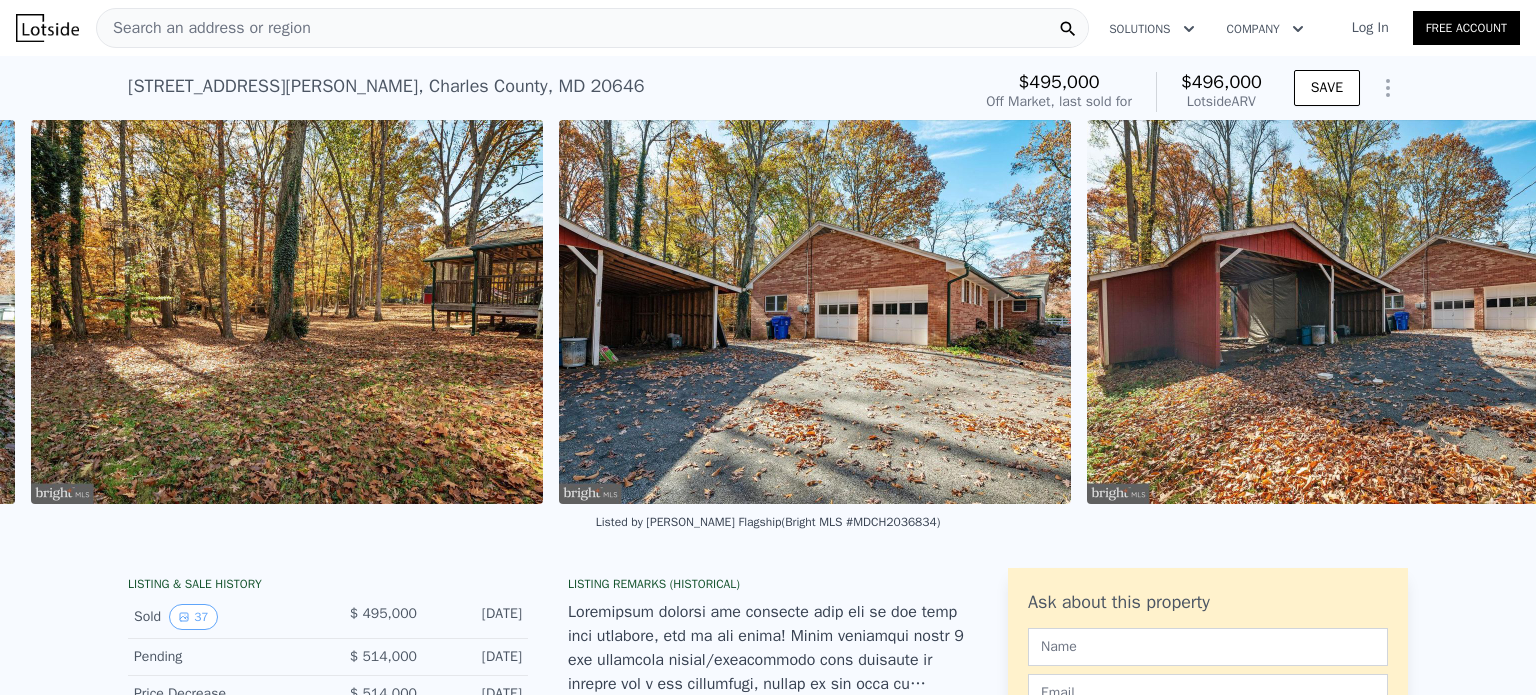 scroll, scrollTop: 0, scrollLeft: 18994, axis: horizontal 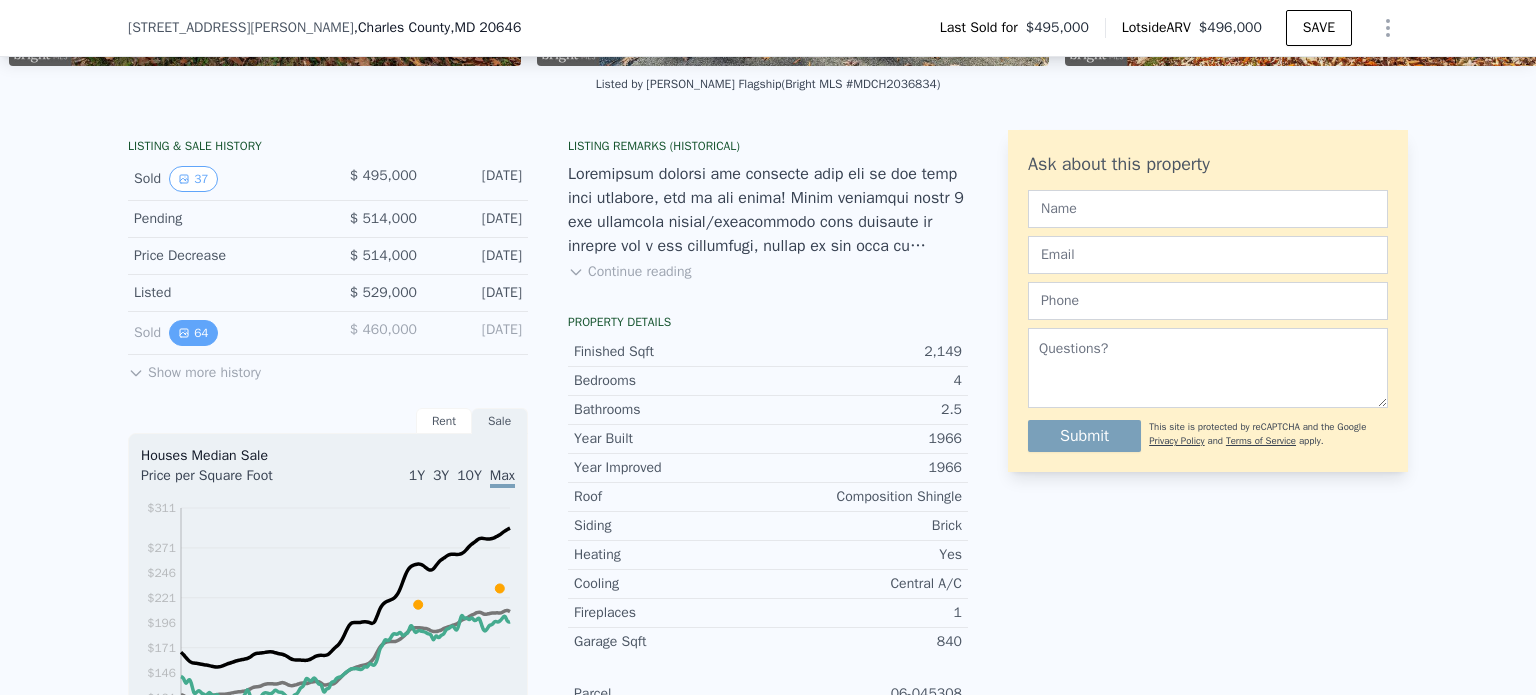 click on "Sold 64 $ 460,000 [DATE]" at bounding box center [328, 333] 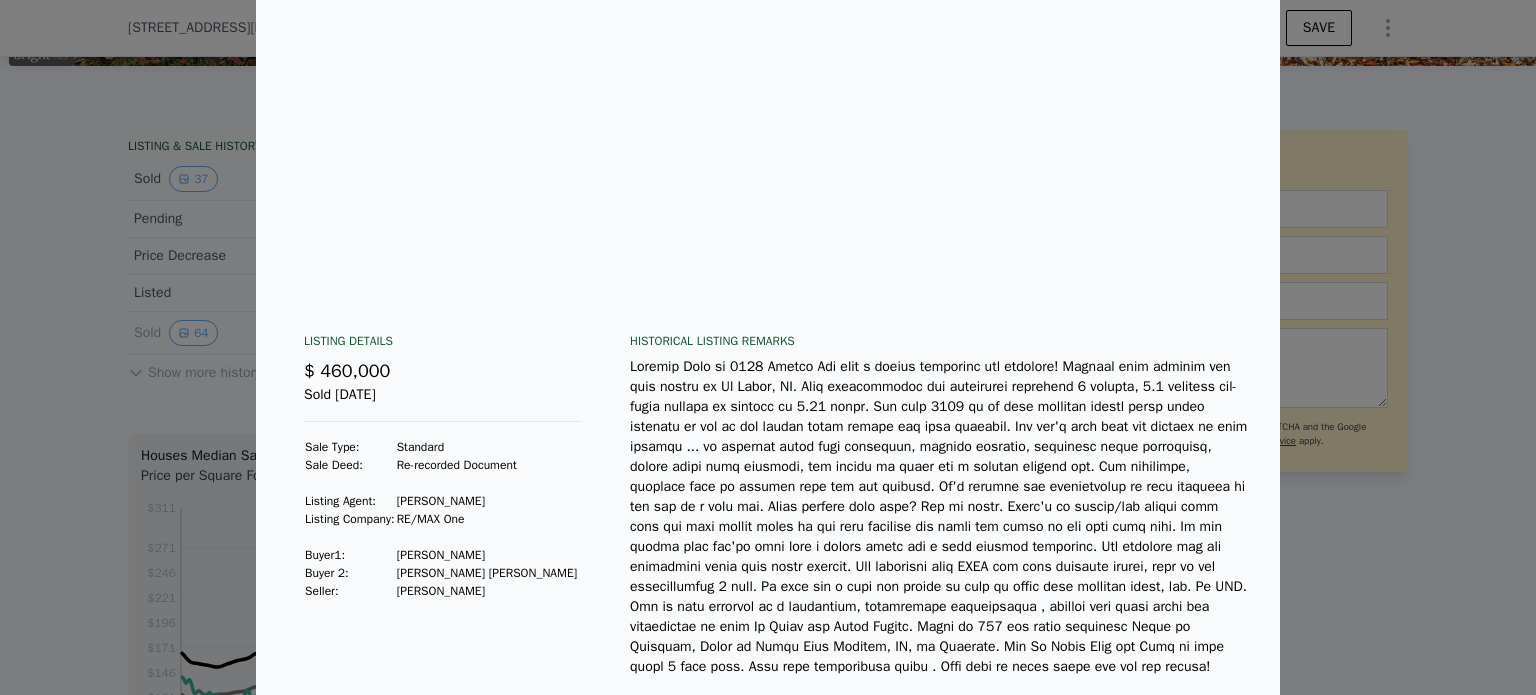 scroll, scrollTop: 0, scrollLeft: 0, axis: both 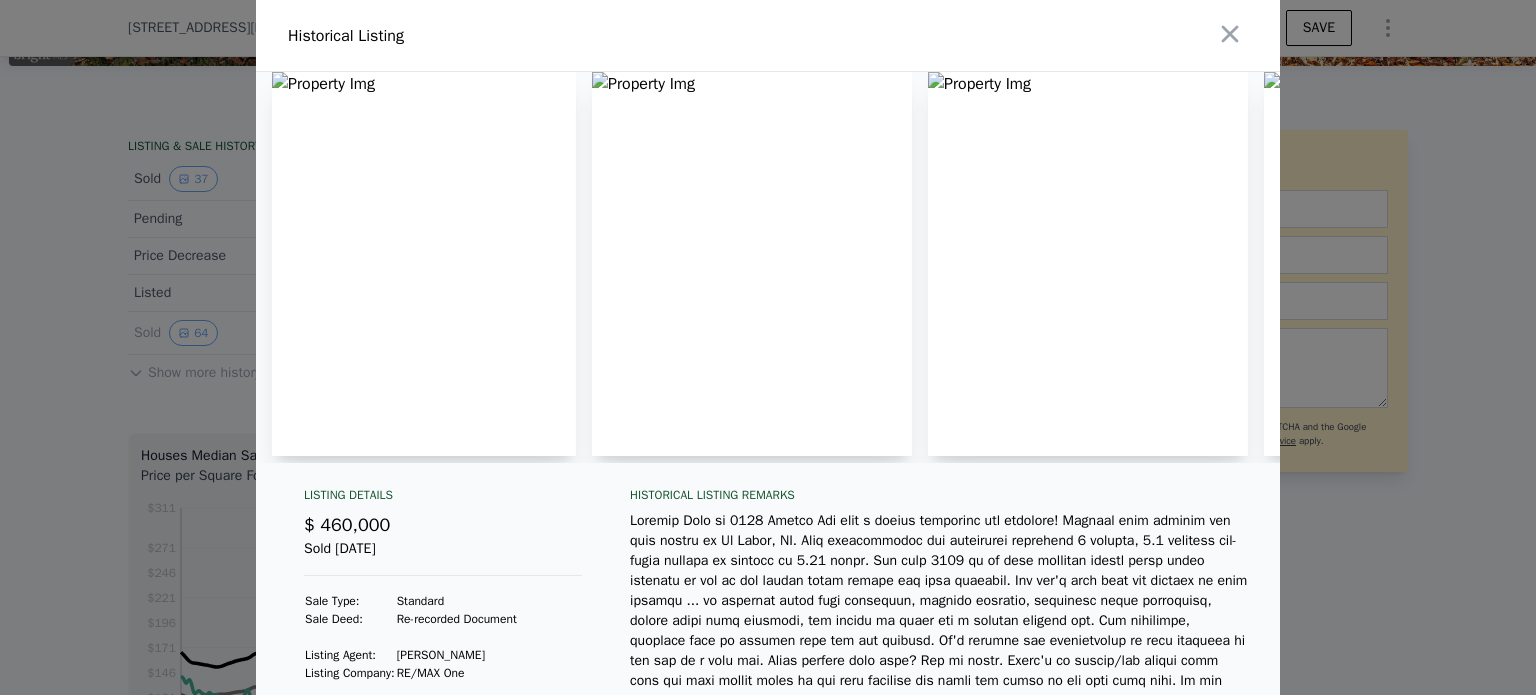 click at bounding box center [424, 264] 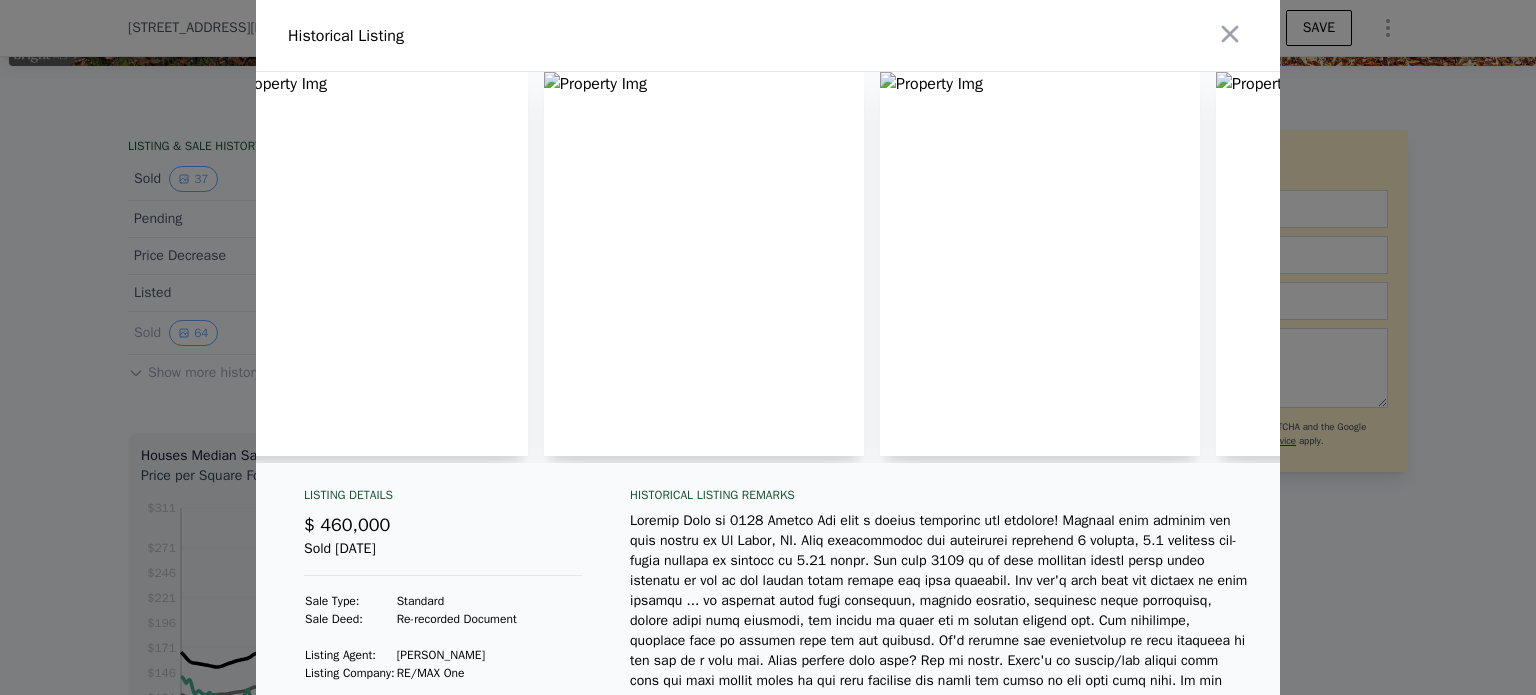 scroll, scrollTop: 0, scrollLeft: 0, axis: both 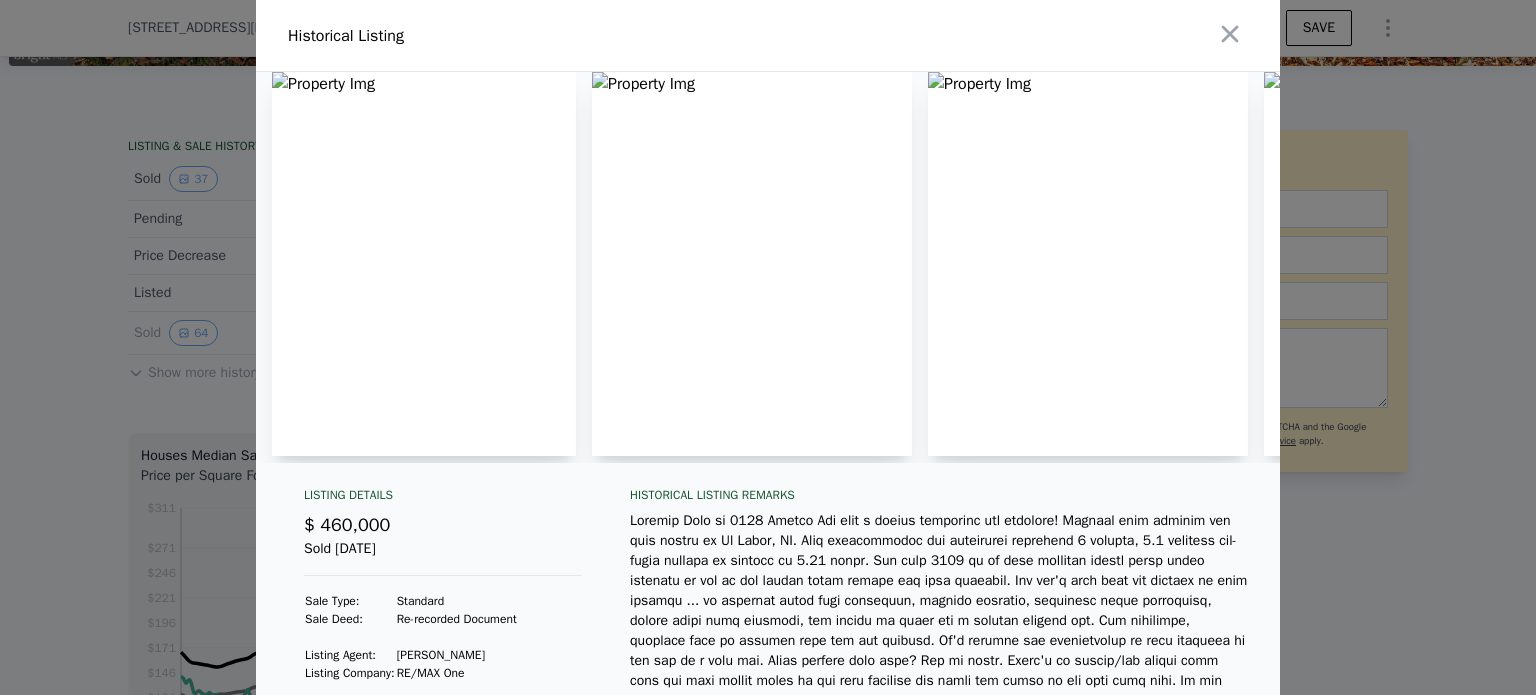 click at bounding box center (424, 264) 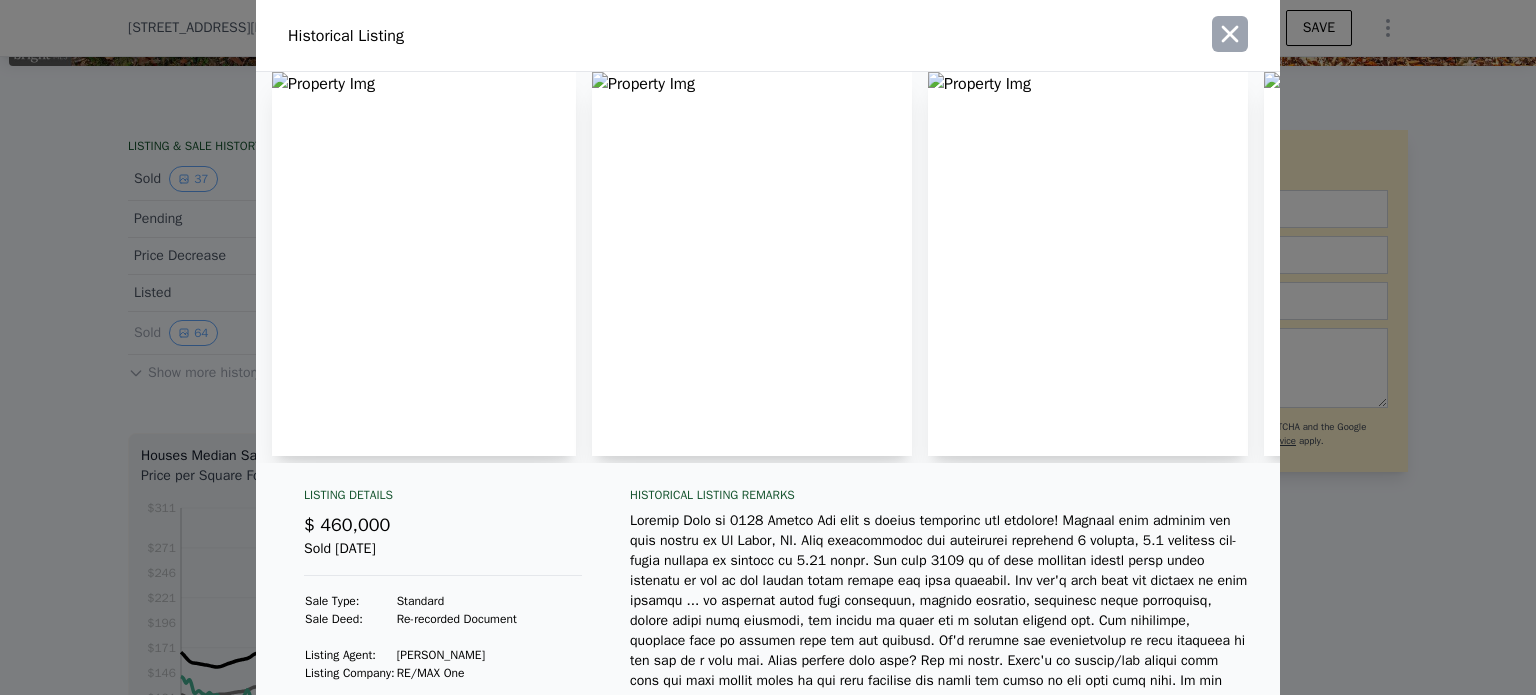 click 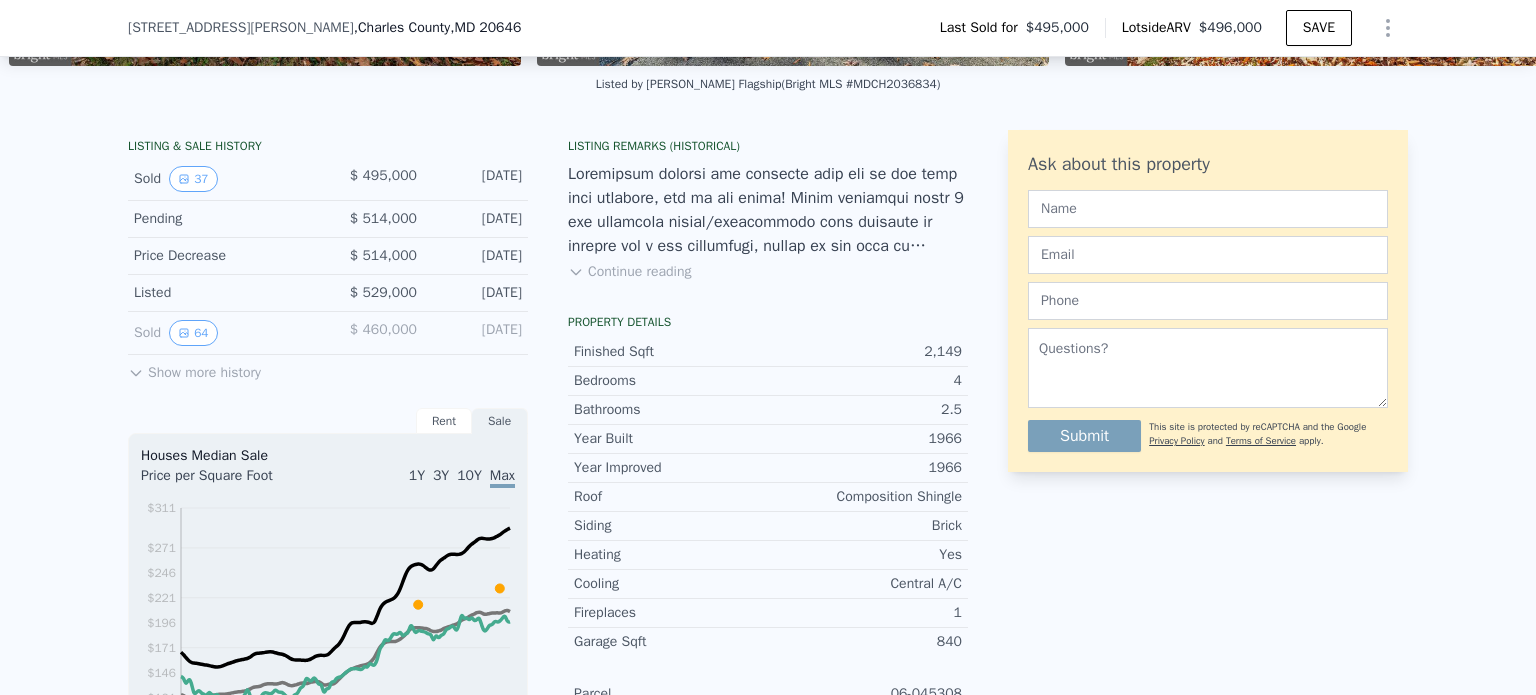 click 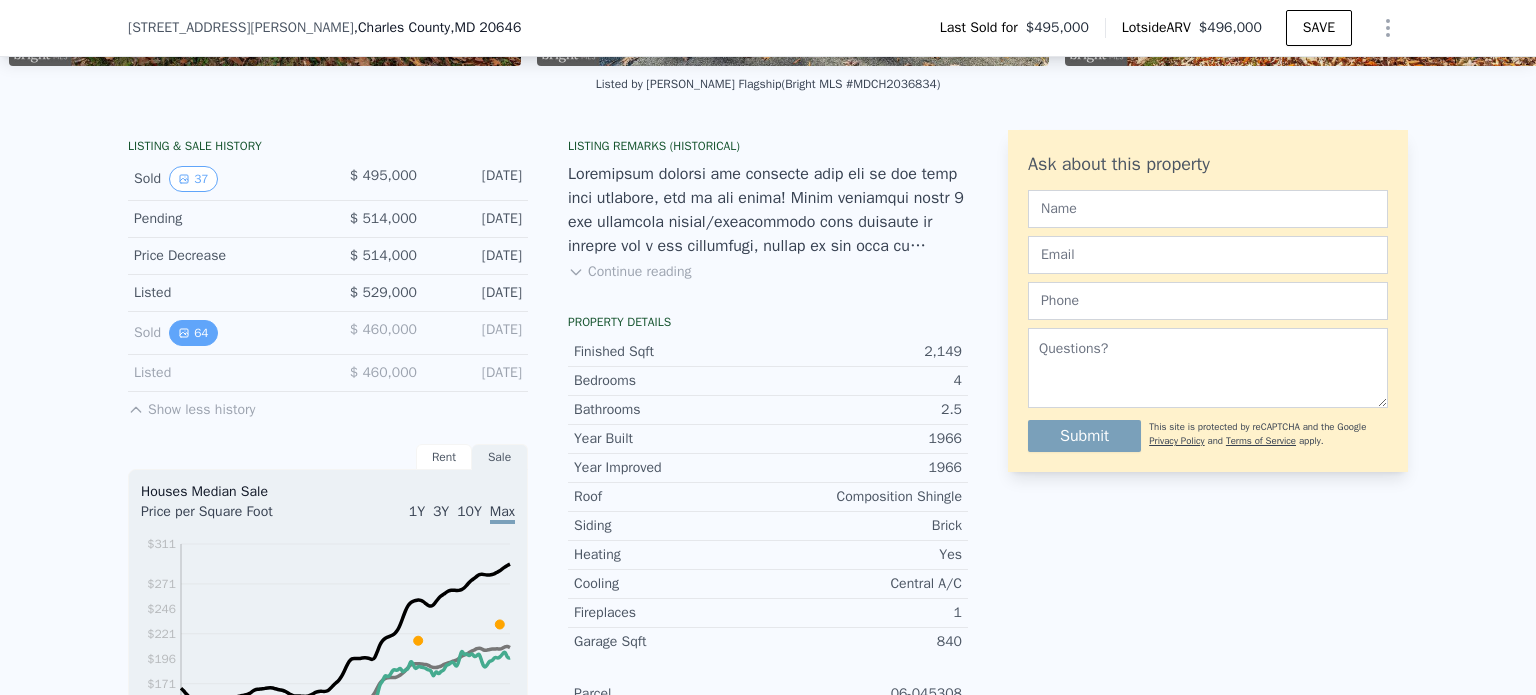 click on "64" at bounding box center (193, 333) 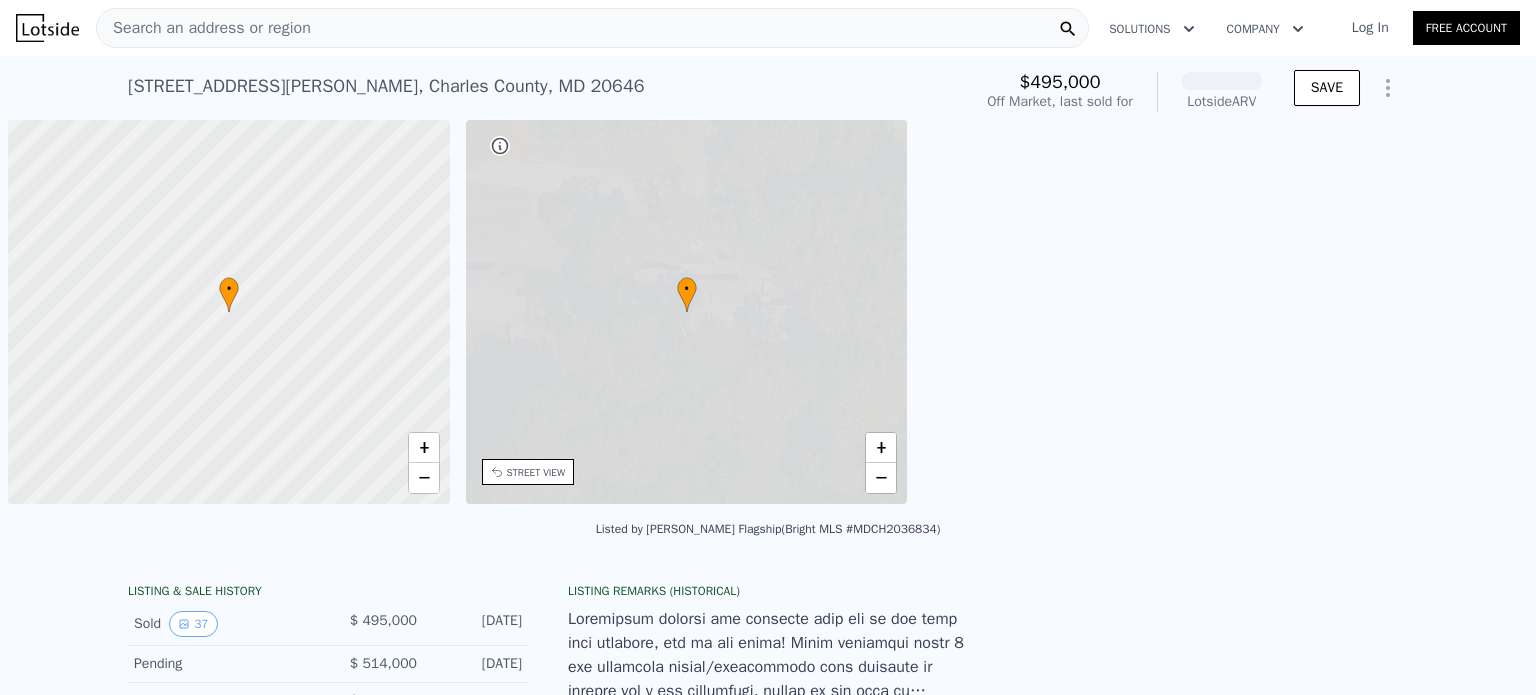 scroll, scrollTop: 0, scrollLeft: 0, axis: both 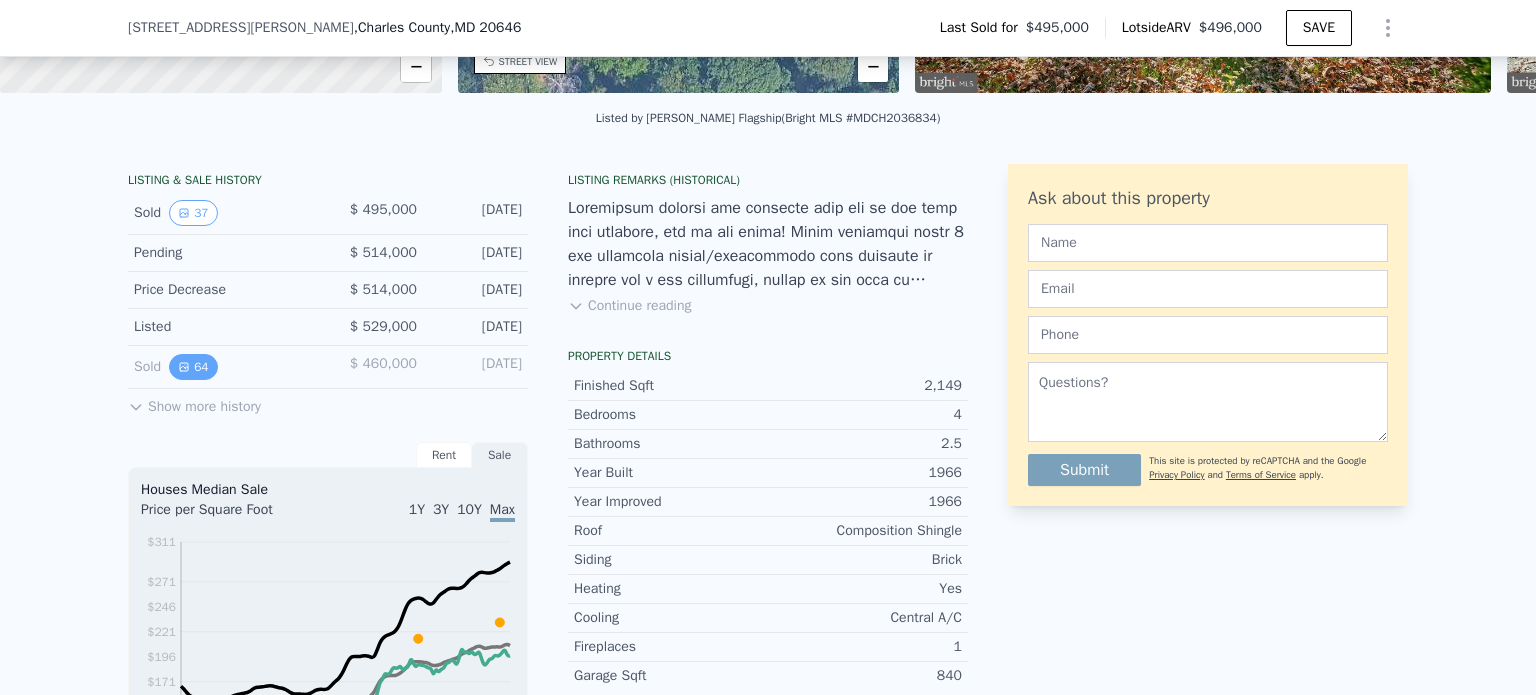 click on "64" at bounding box center (193, 367) 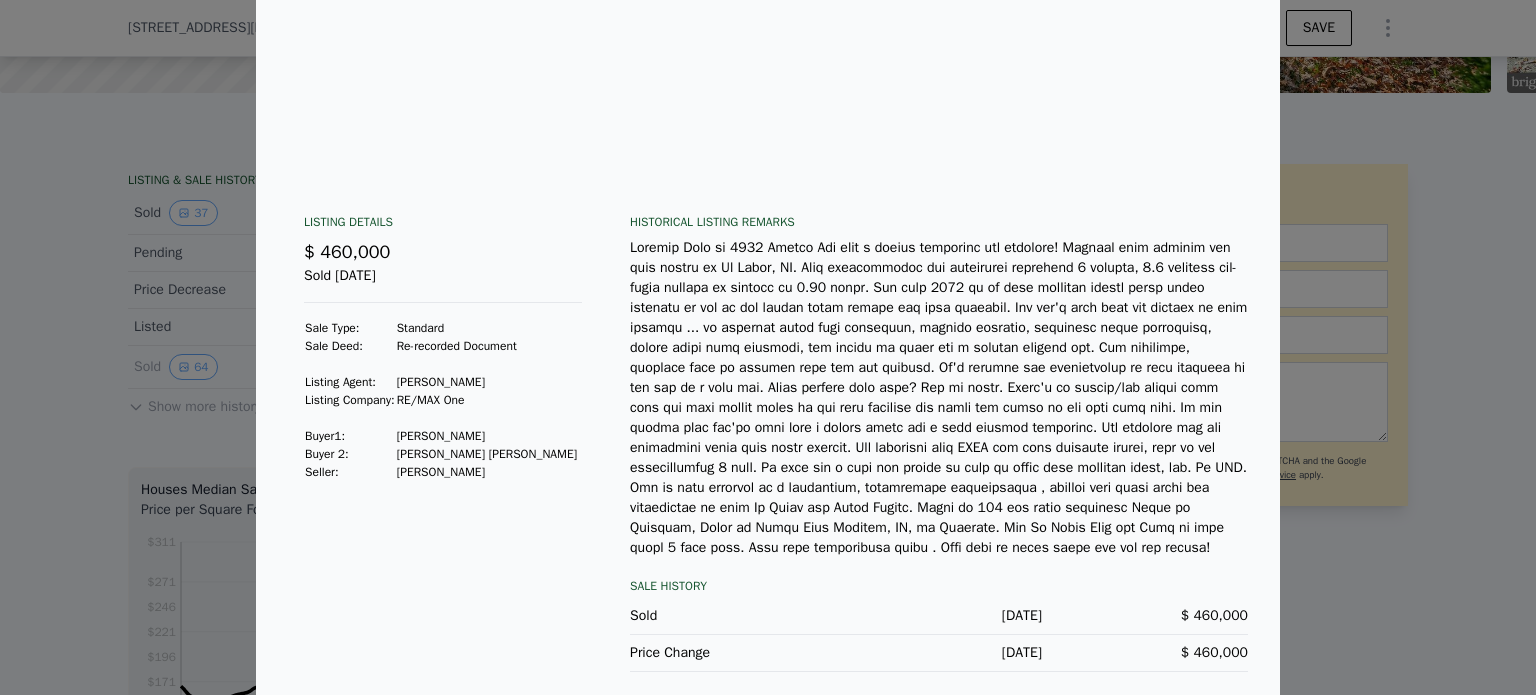 scroll, scrollTop: 0, scrollLeft: 0, axis: both 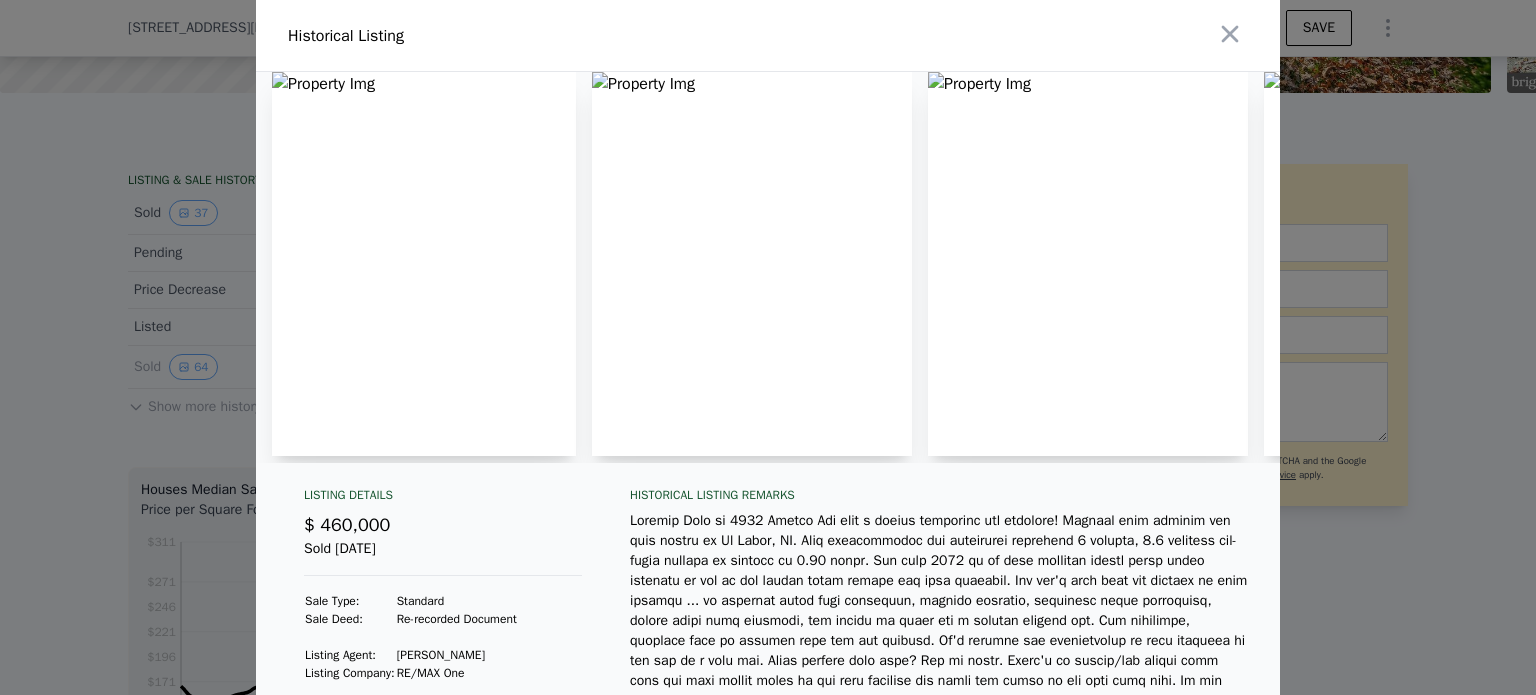click at bounding box center (752, 264) 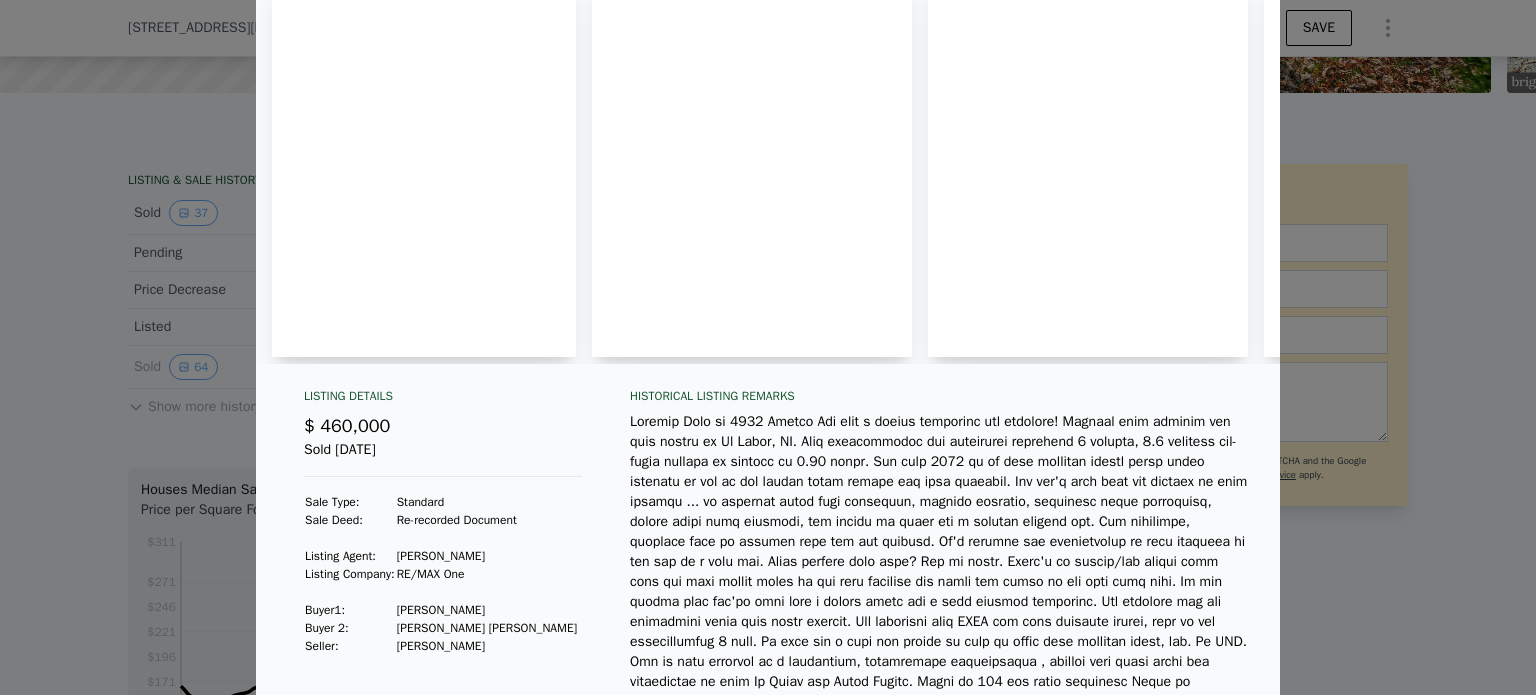 scroll, scrollTop: 0, scrollLeft: 0, axis: both 